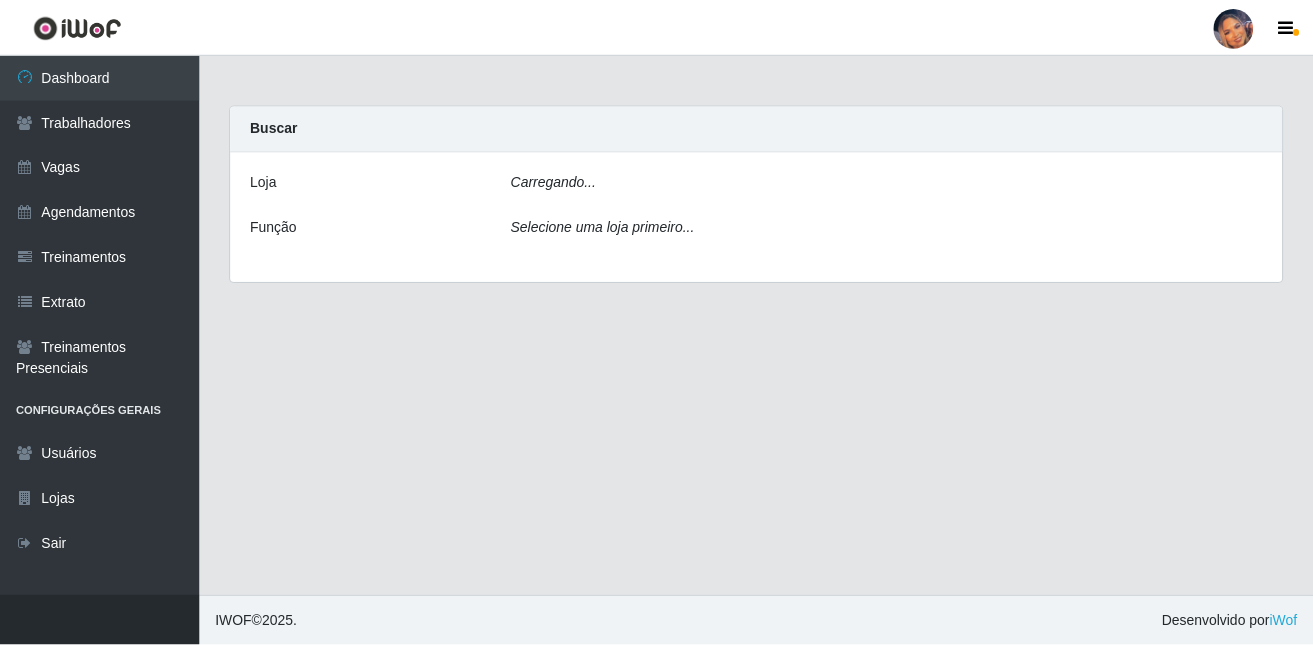 scroll, scrollTop: 0, scrollLeft: 0, axis: both 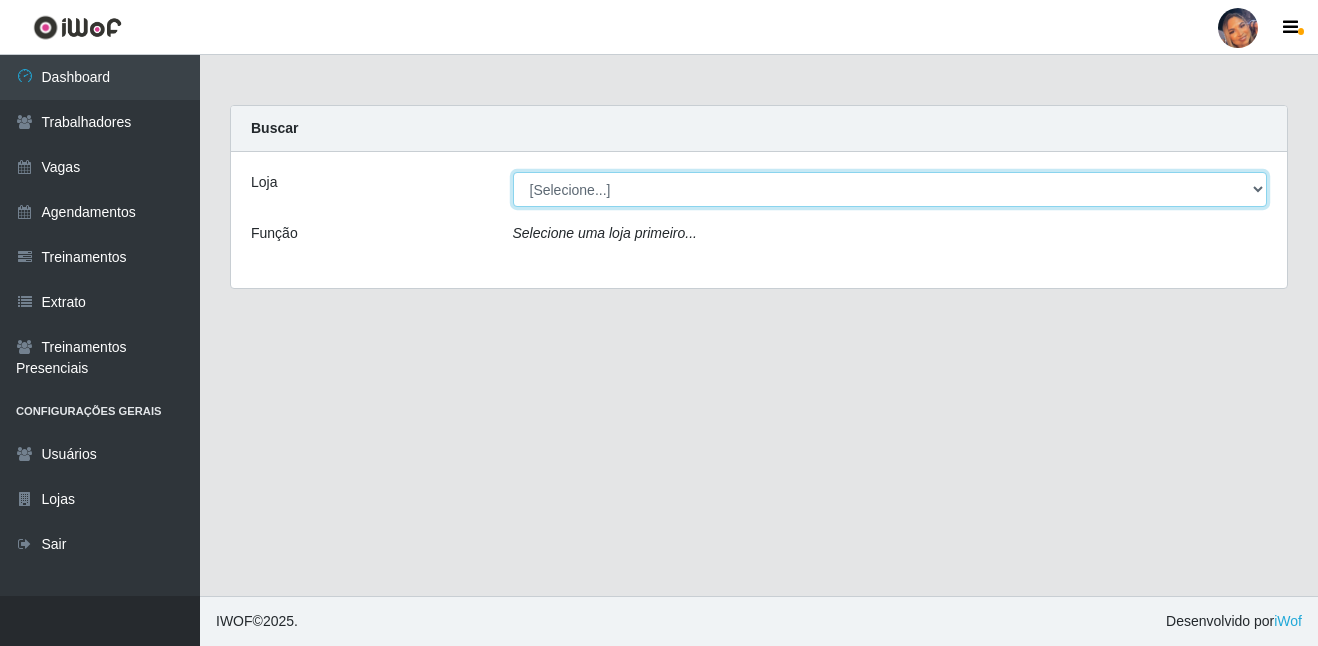 click on "[Selecione...] Supermercado Preço Bom" at bounding box center (890, 189) 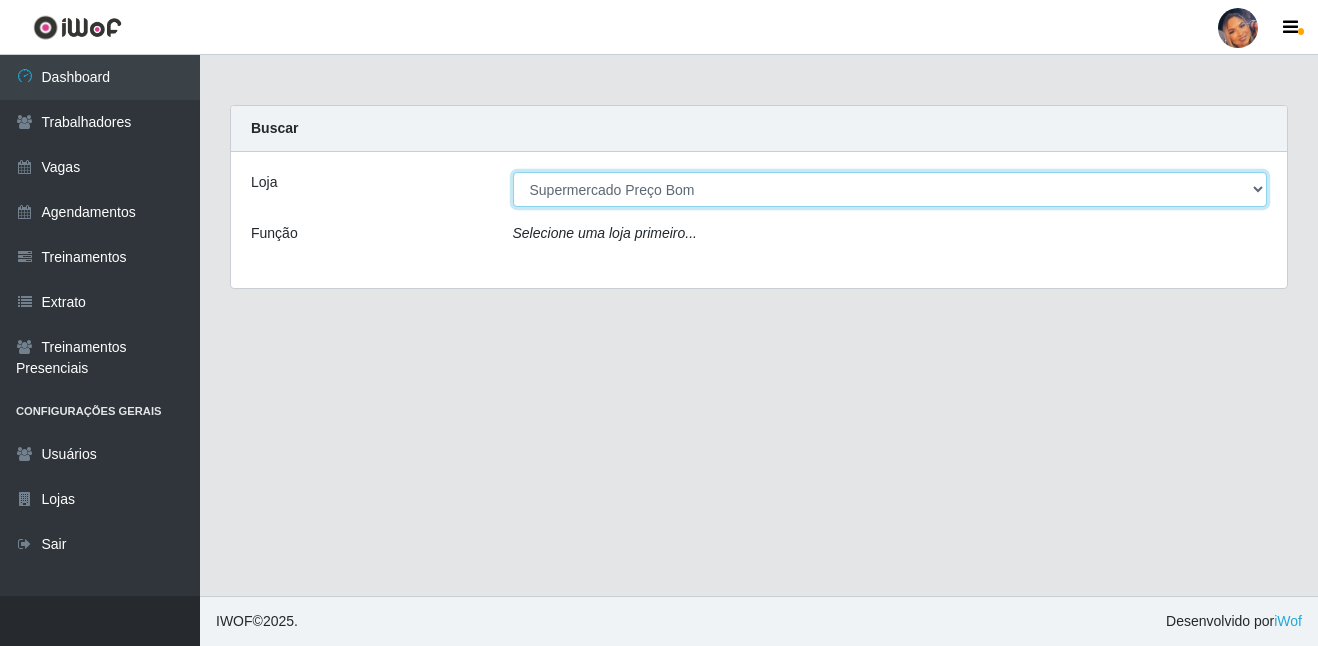 click on "[Selecione...] Supermercado Preço Bom" at bounding box center [890, 189] 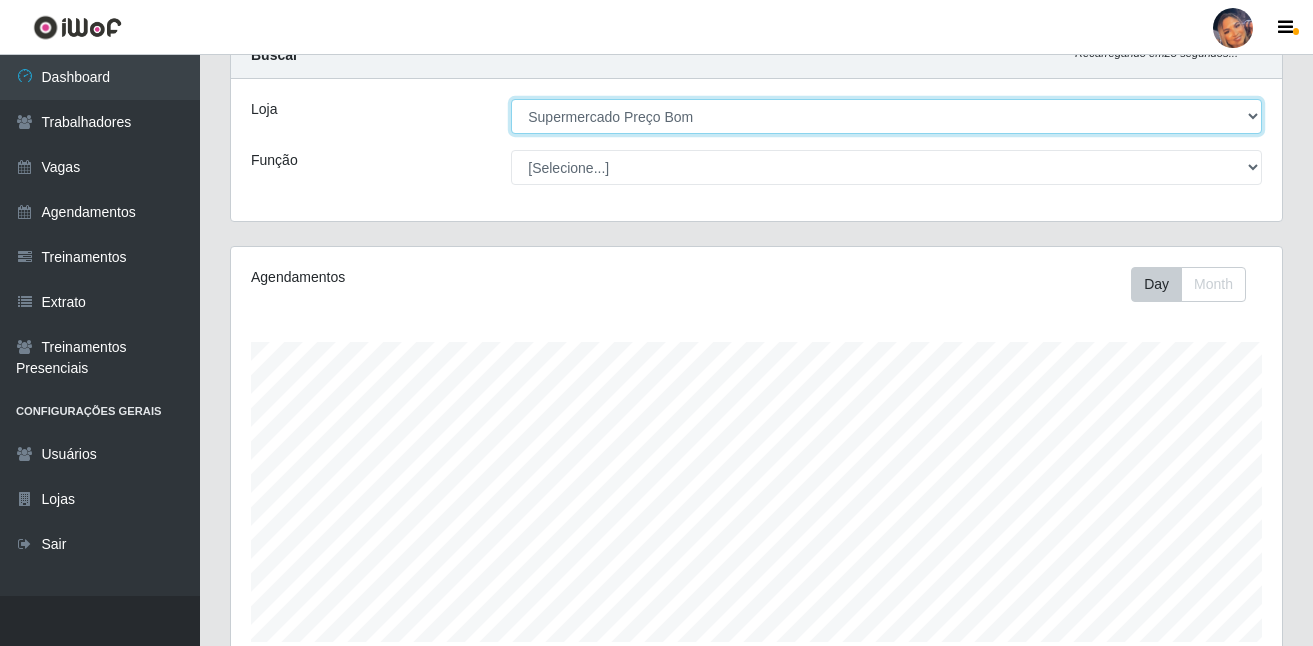 scroll, scrollTop: 100, scrollLeft: 0, axis: vertical 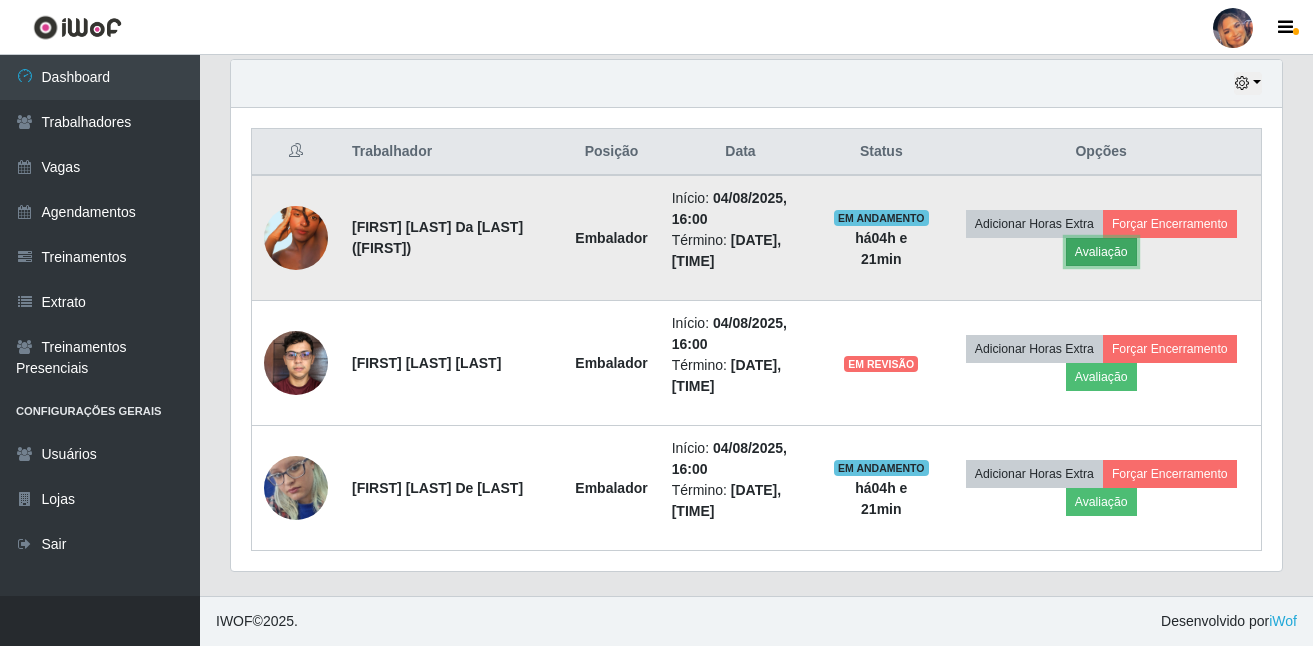 click on "Avaliação" at bounding box center (1101, 252) 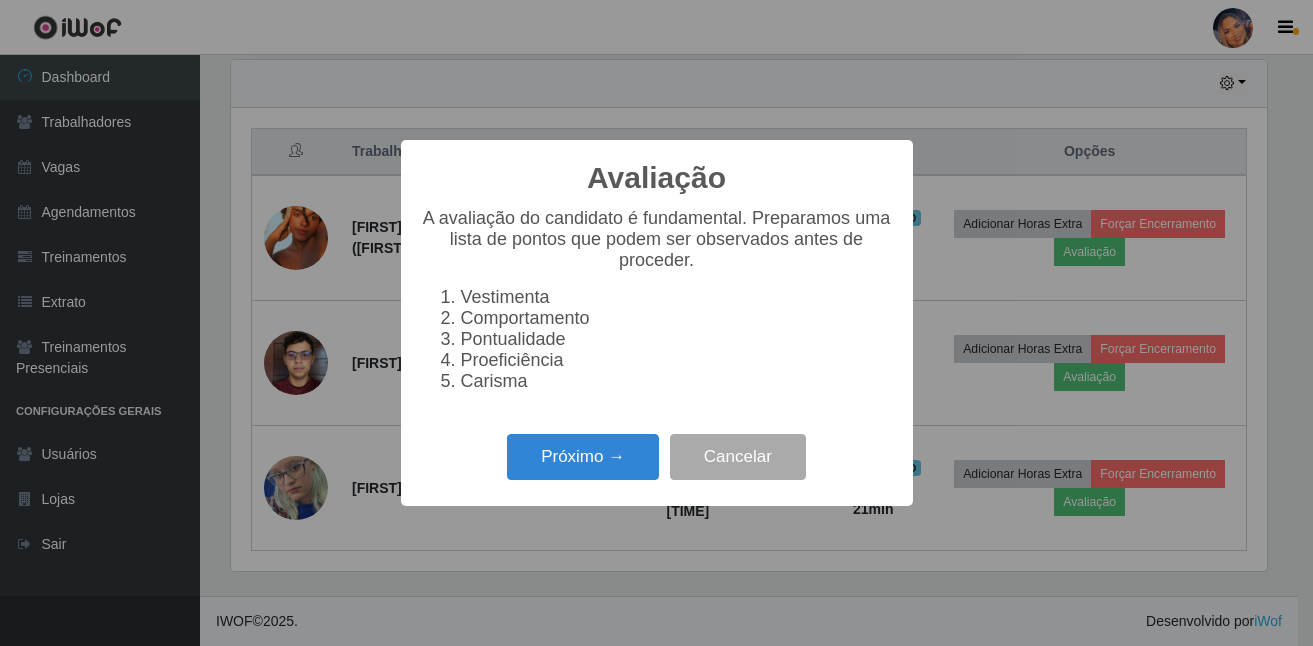 scroll, scrollTop: 999585, scrollLeft: 998959, axis: both 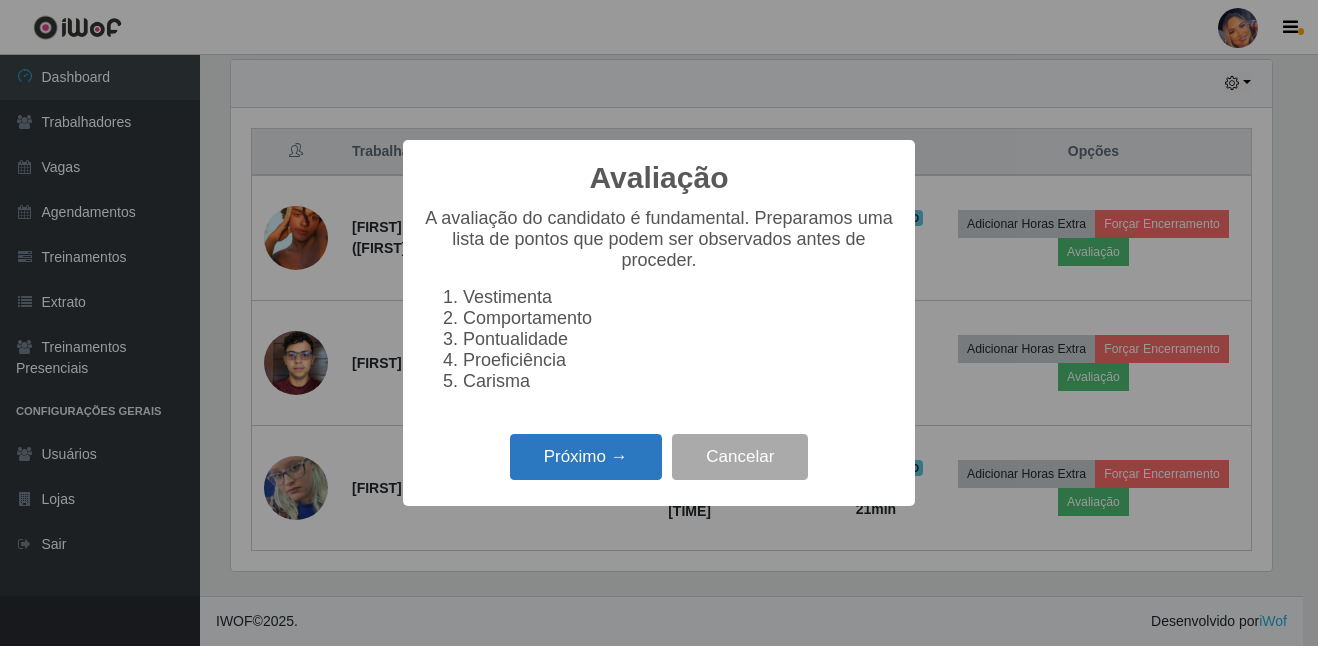 click on "Próximo →" at bounding box center (586, 457) 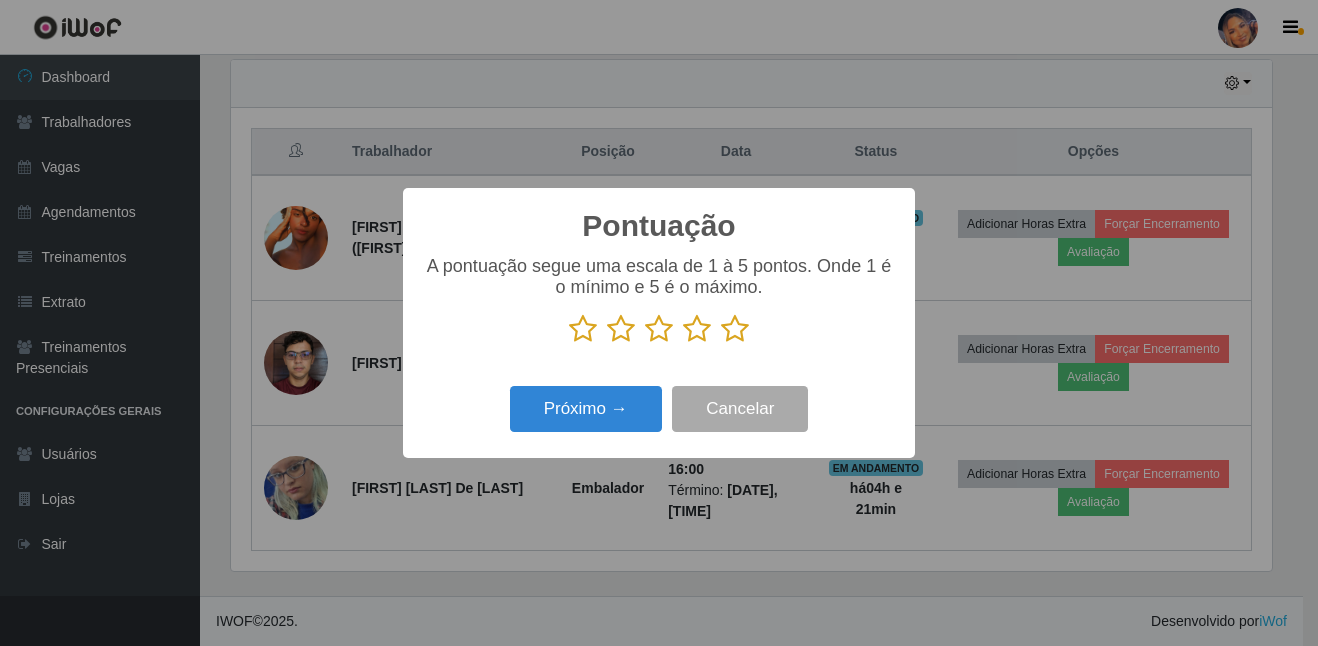 drag, startPoint x: 745, startPoint y: 340, endPoint x: 717, endPoint y: 354, distance: 31.304953 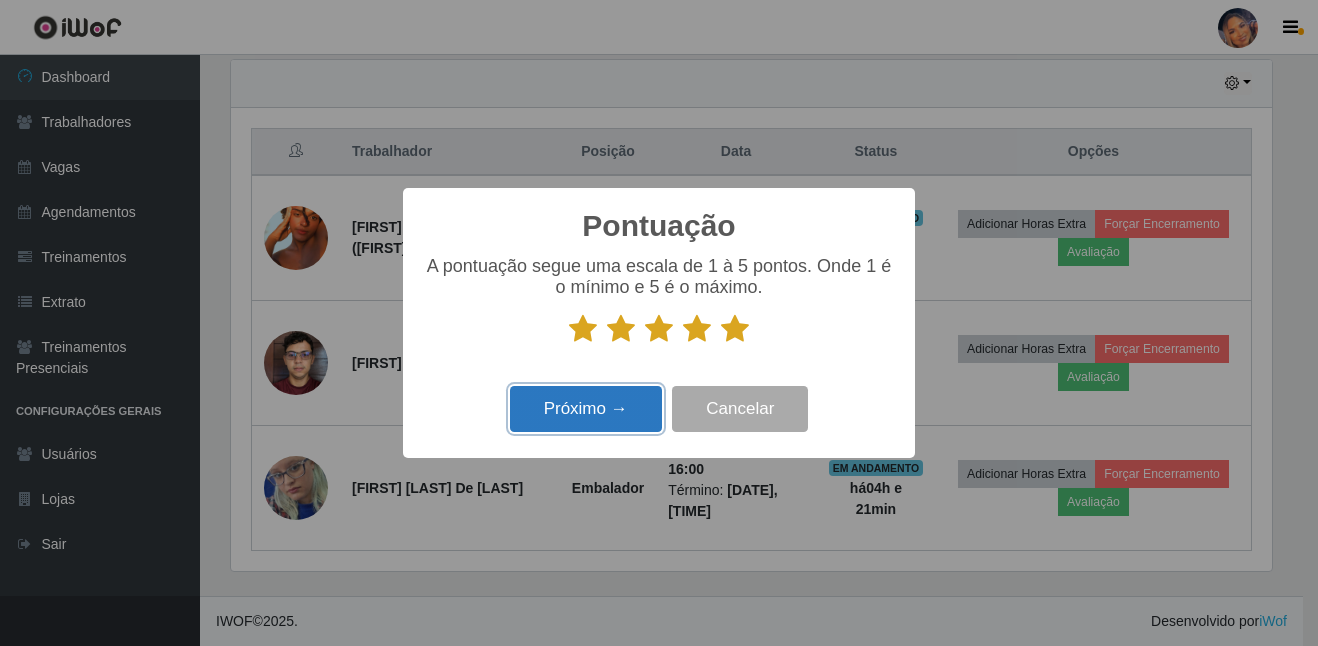 click on "Próximo →" at bounding box center [586, 409] 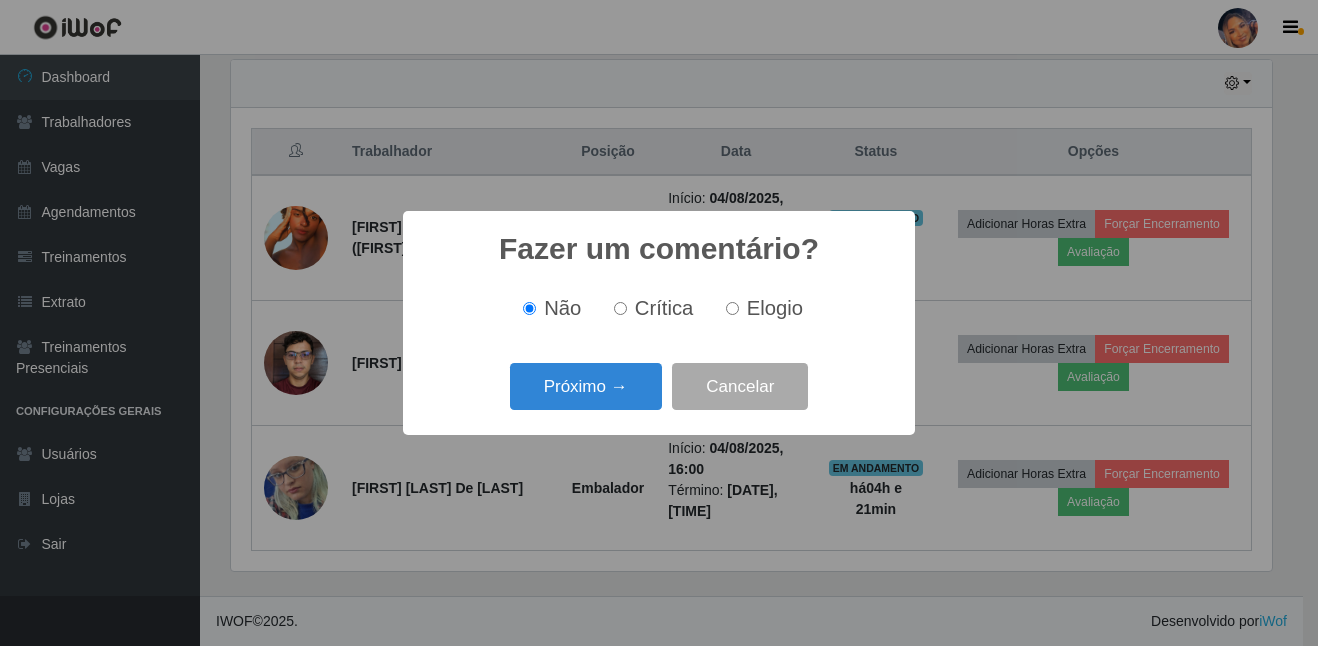 click on "Próximo →" at bounding box center [586, 386] 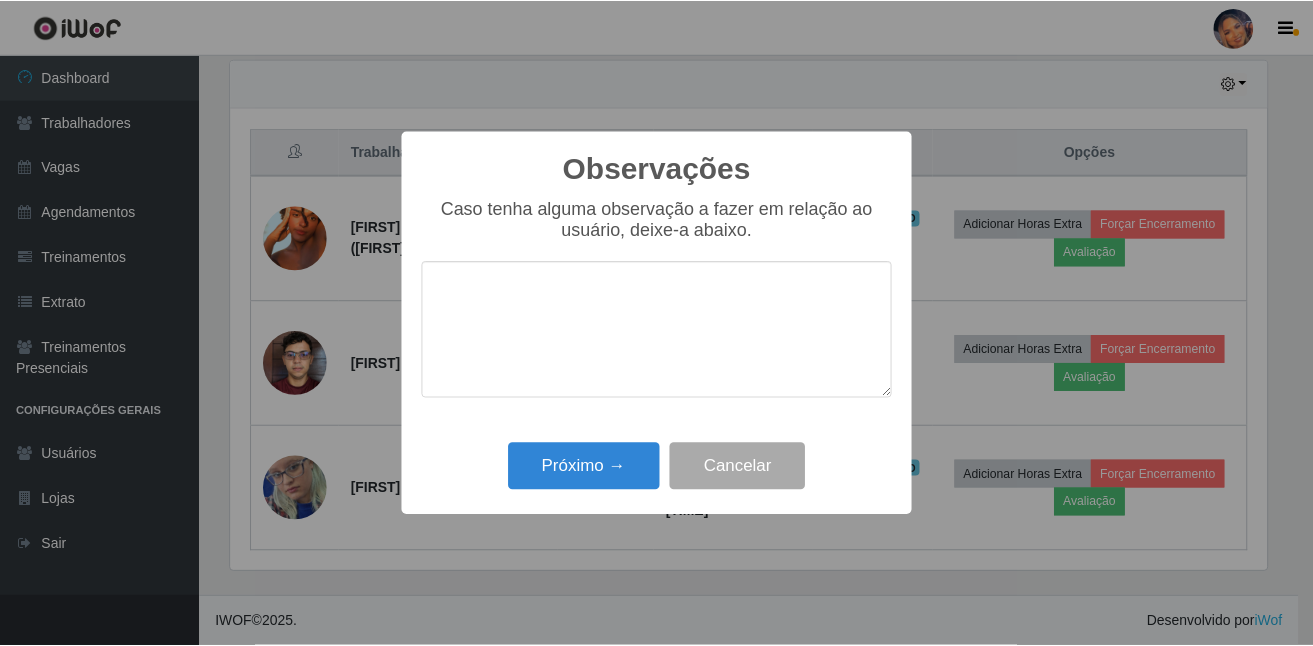 scroll, scrollTop: 999585, scrollLeft: 998959, axis: both 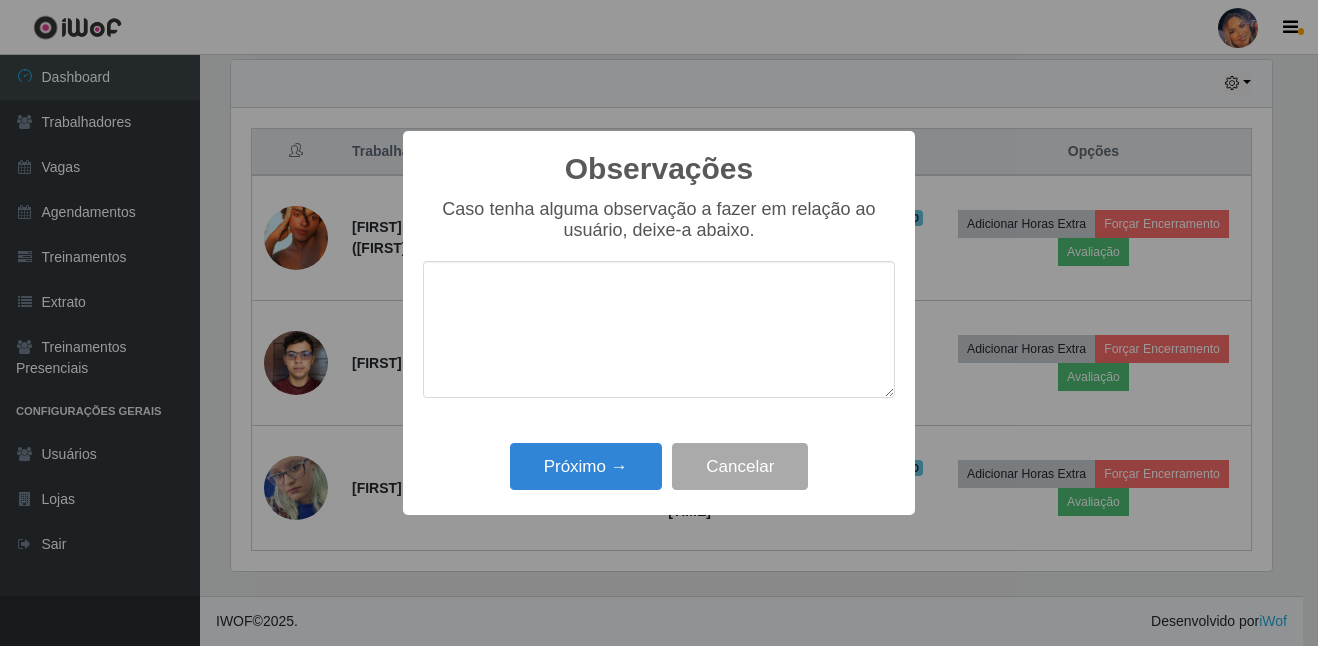 click at bounding box center [659, 329] 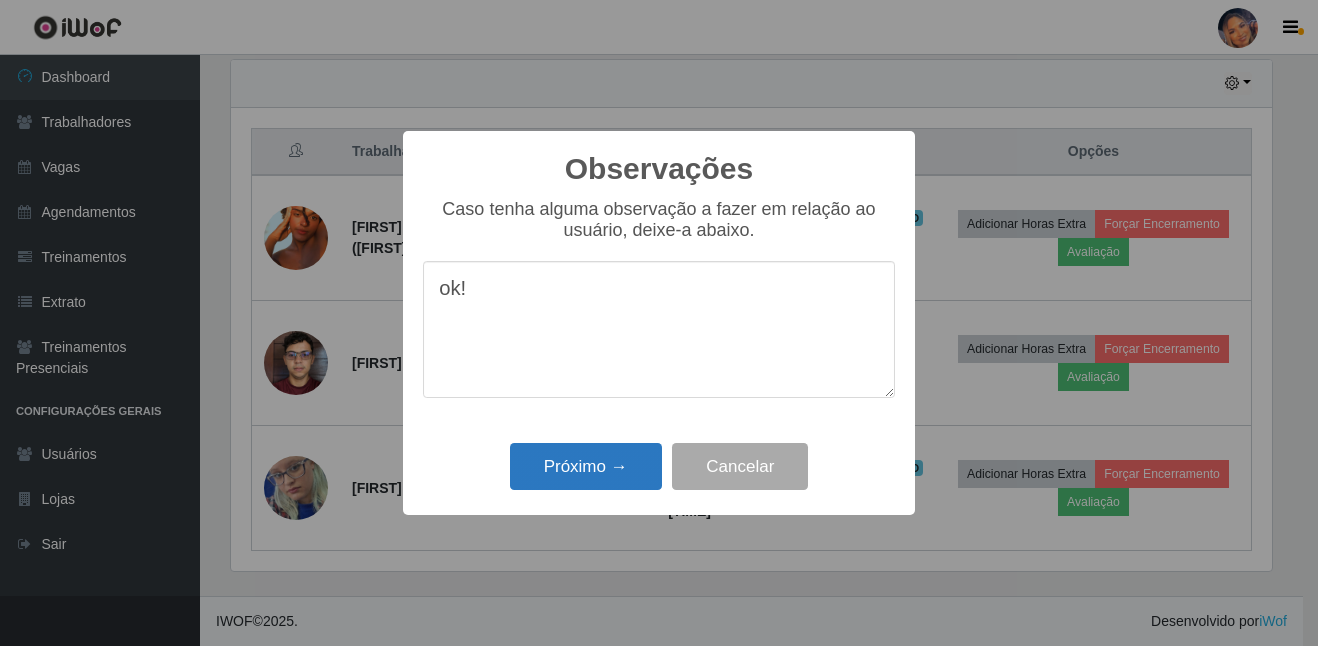 type on "ok!" 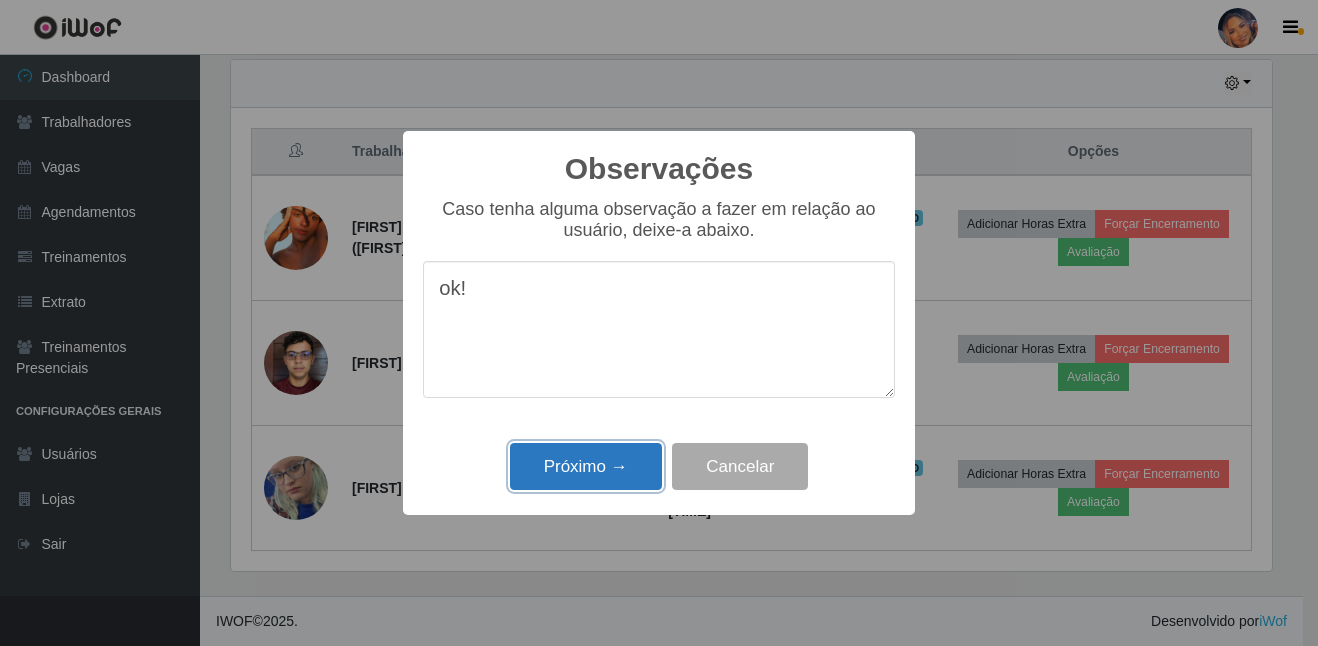 click on "Próximo →" at bounding box center [586, 466] 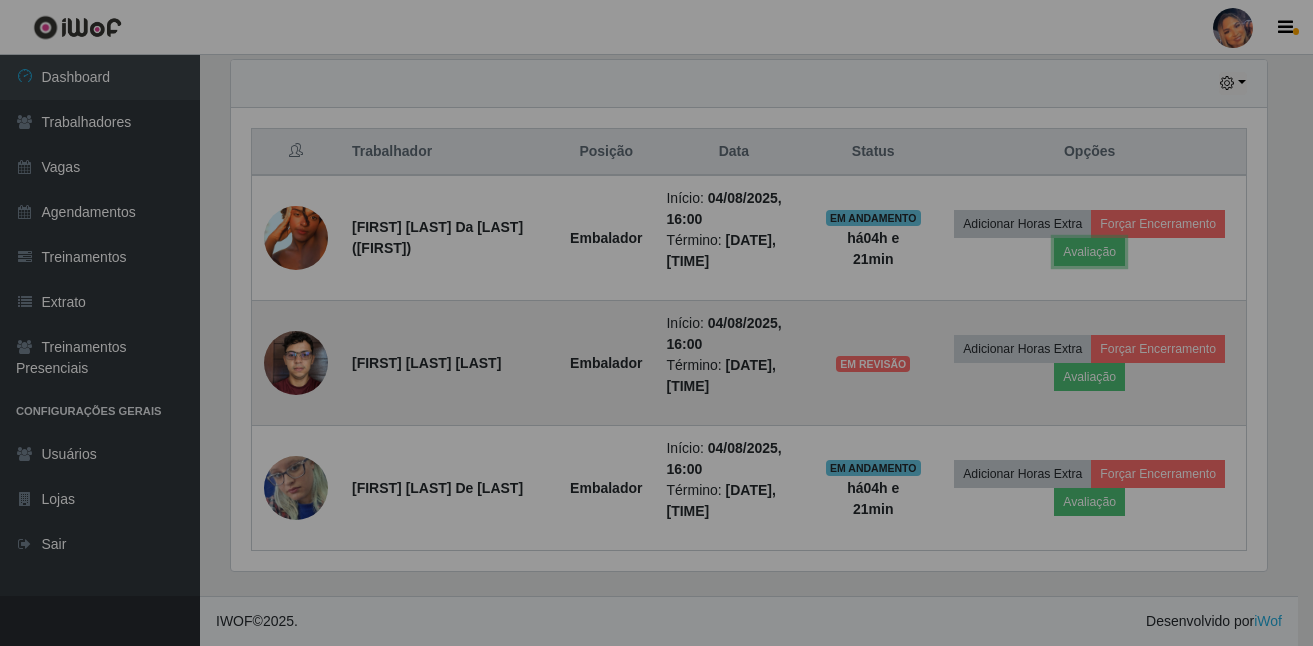 scroll, scrollTop: 999585, scrollLeft: 998949, axis: both 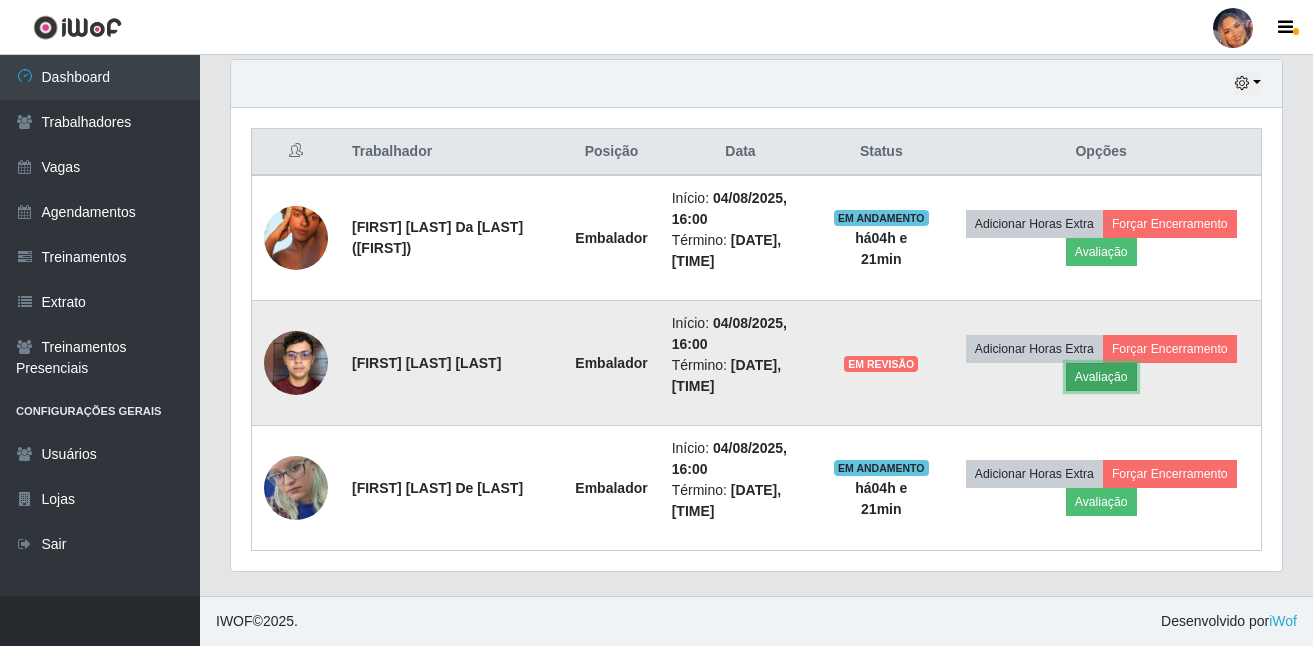 click on "Avaliação" at bounding box center [1101, 377] 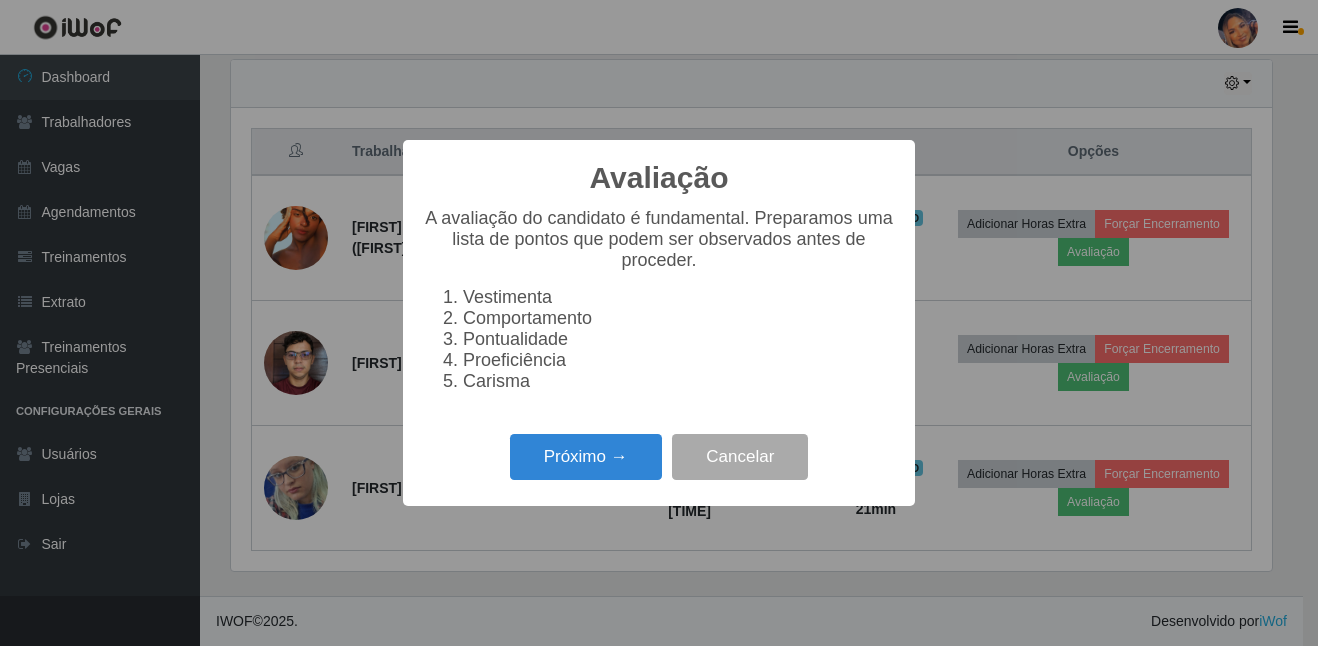 scroll, scrollTop: 999585, scrollLeft: 998959, axis: both 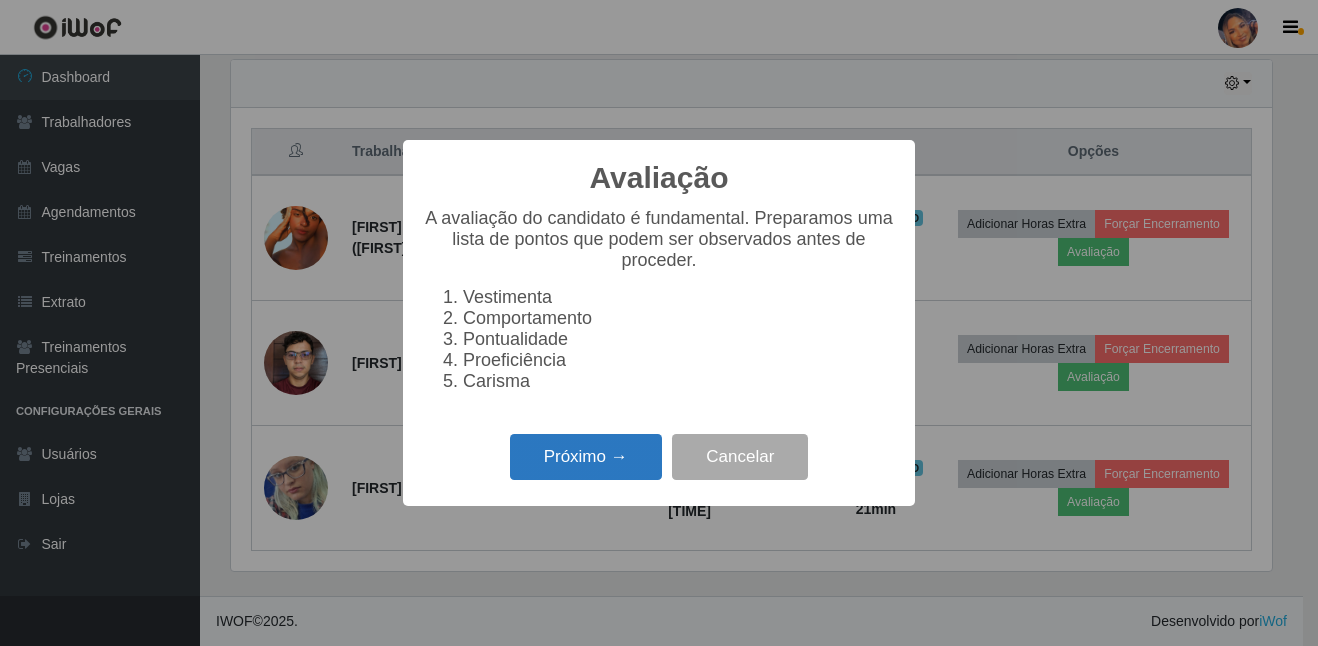 click on "Próximo →" at bounding box center (586, 457) 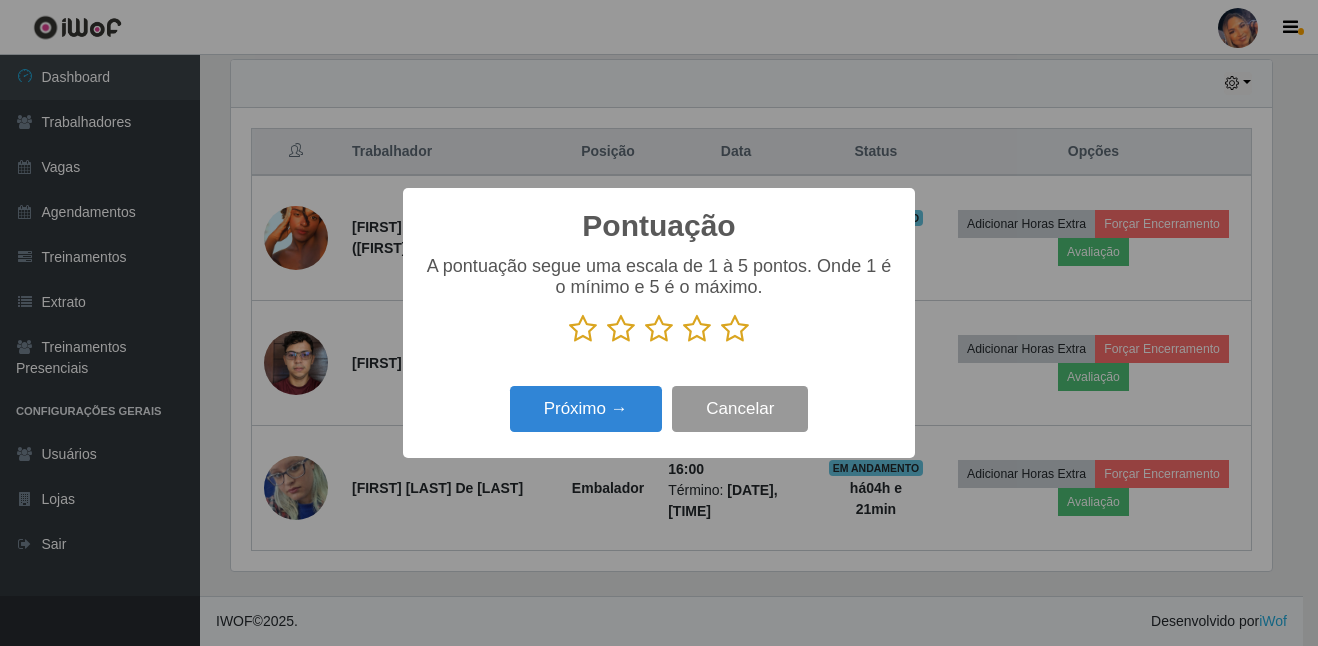 scroll, scrollTop: 999585, scrollLeft: 998959, axis: both 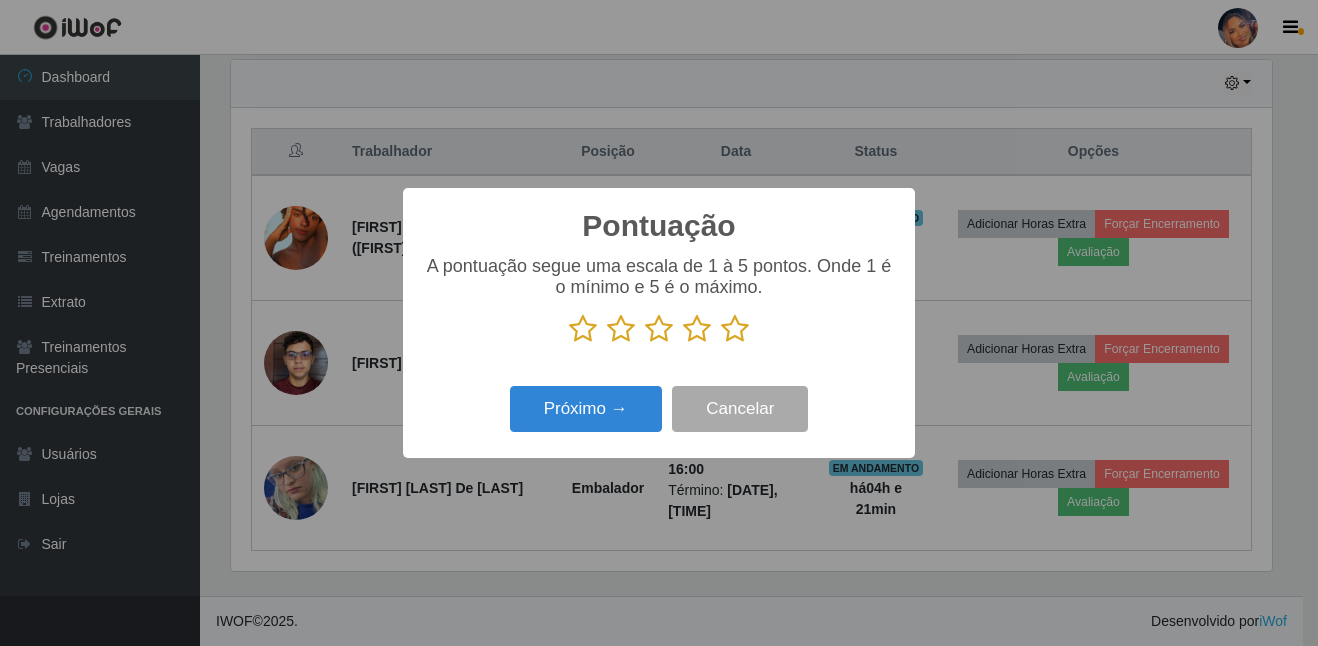 click at bounding box center (735, 329) 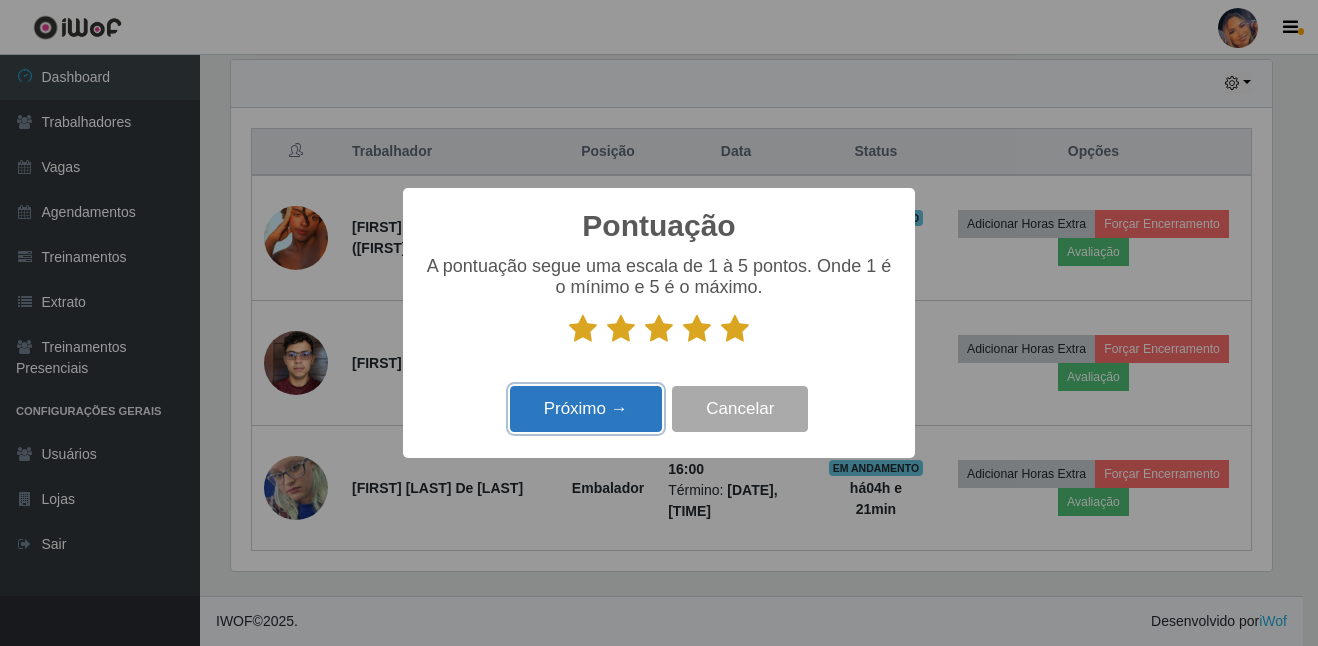 click on "Próximo →" at bounding box center [586, 409] 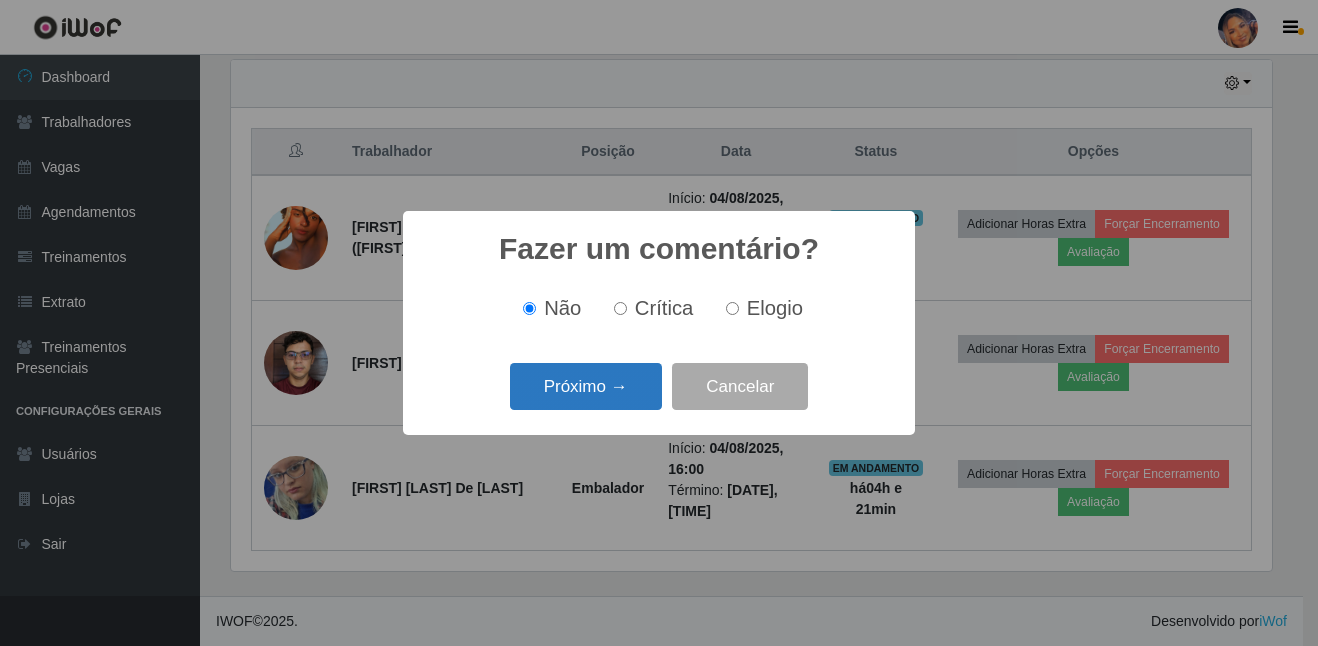 click on "Próximo →" at bounding box center (586, 386) 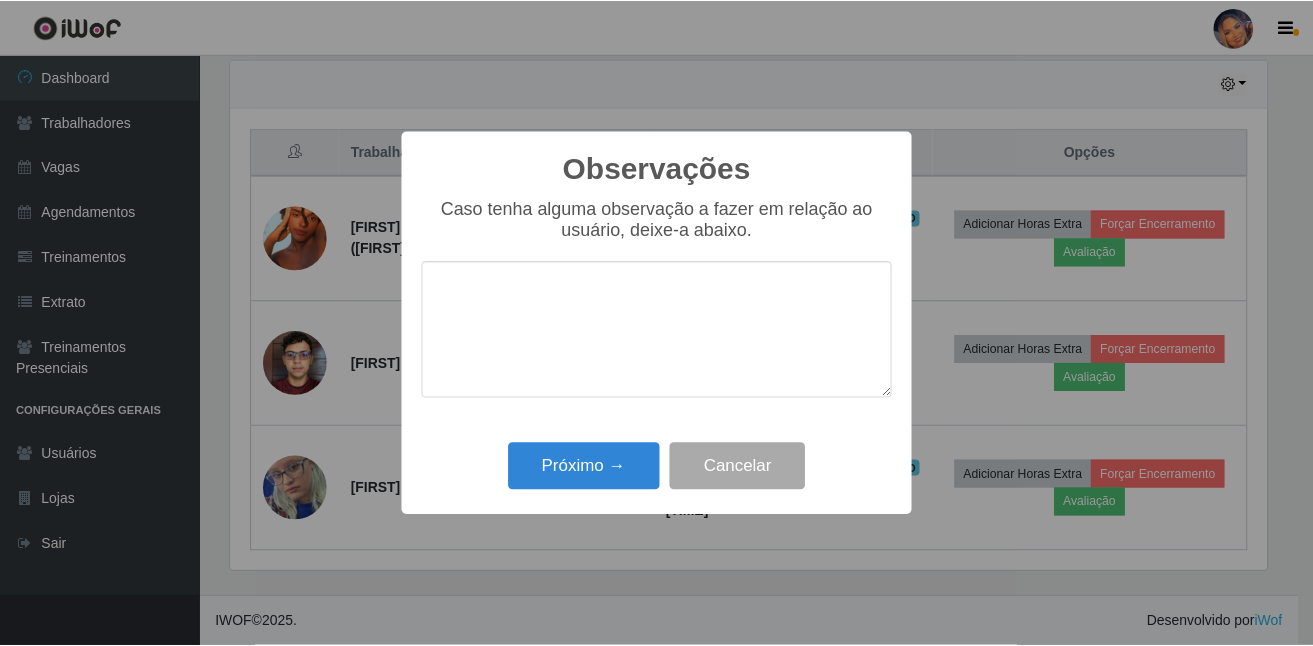 scroll, scrollTop: 999585, scrollLeft: 998959, axis: both 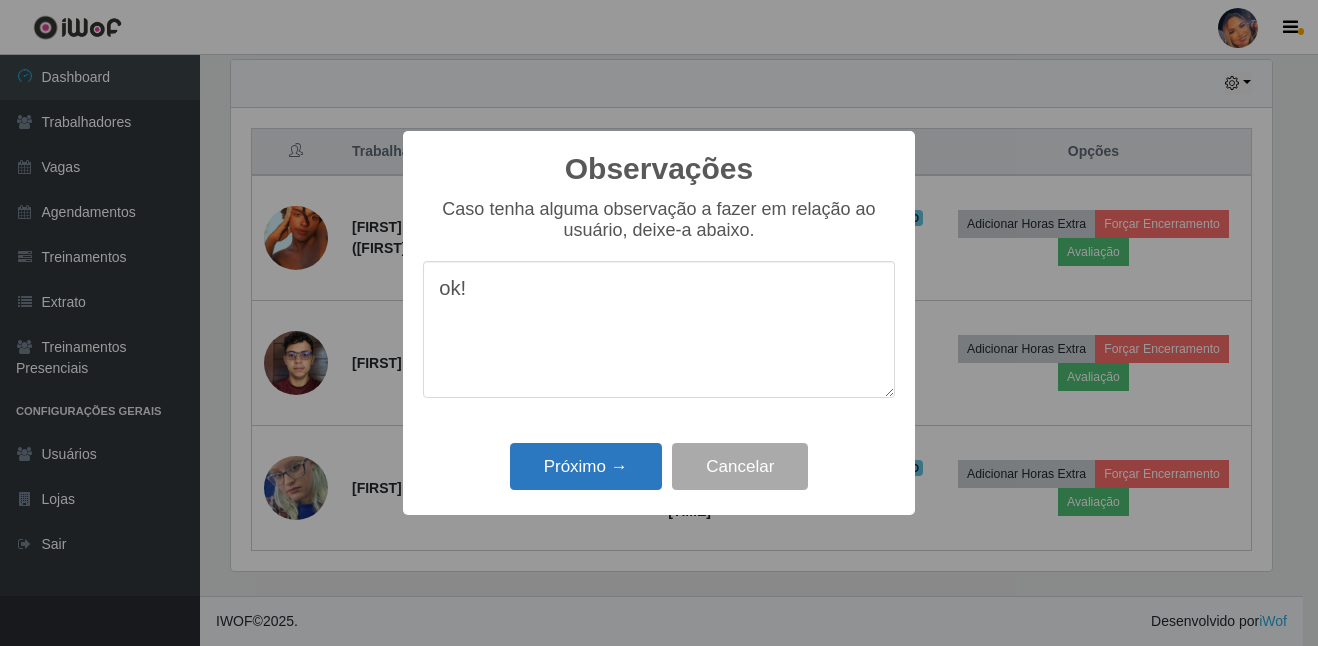 type on "ok!" 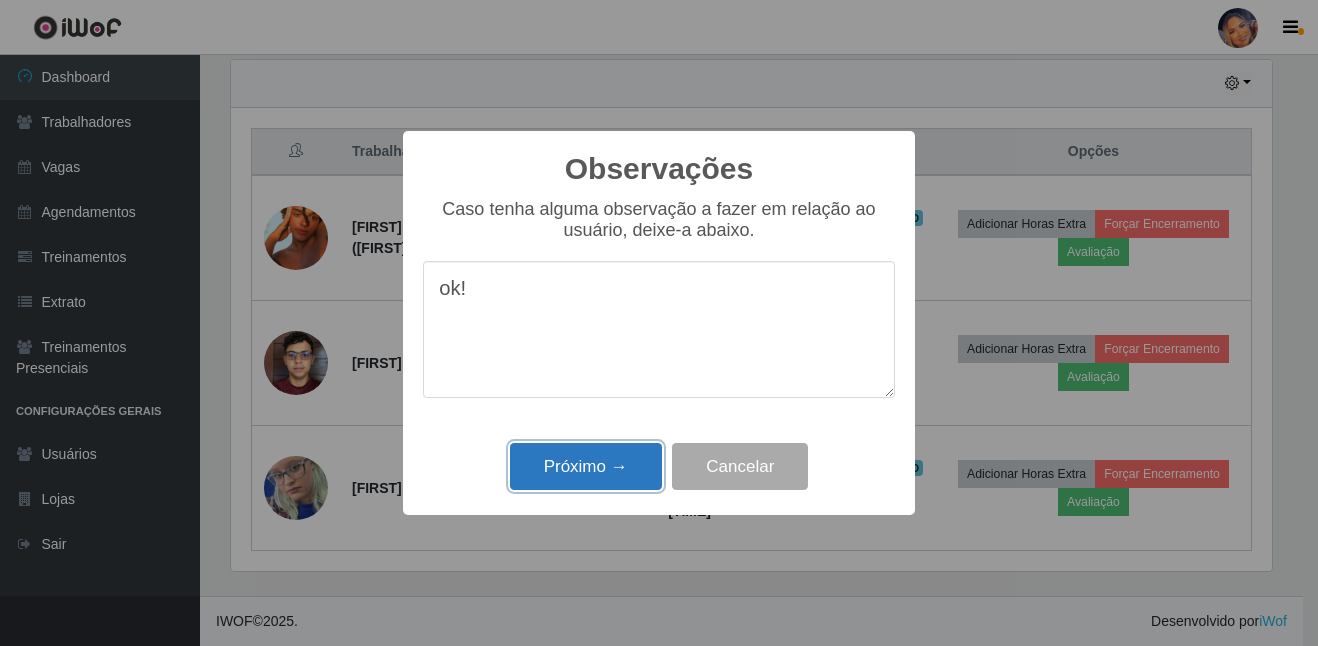 click on "Próximo →" at bounding box center [586, 466] 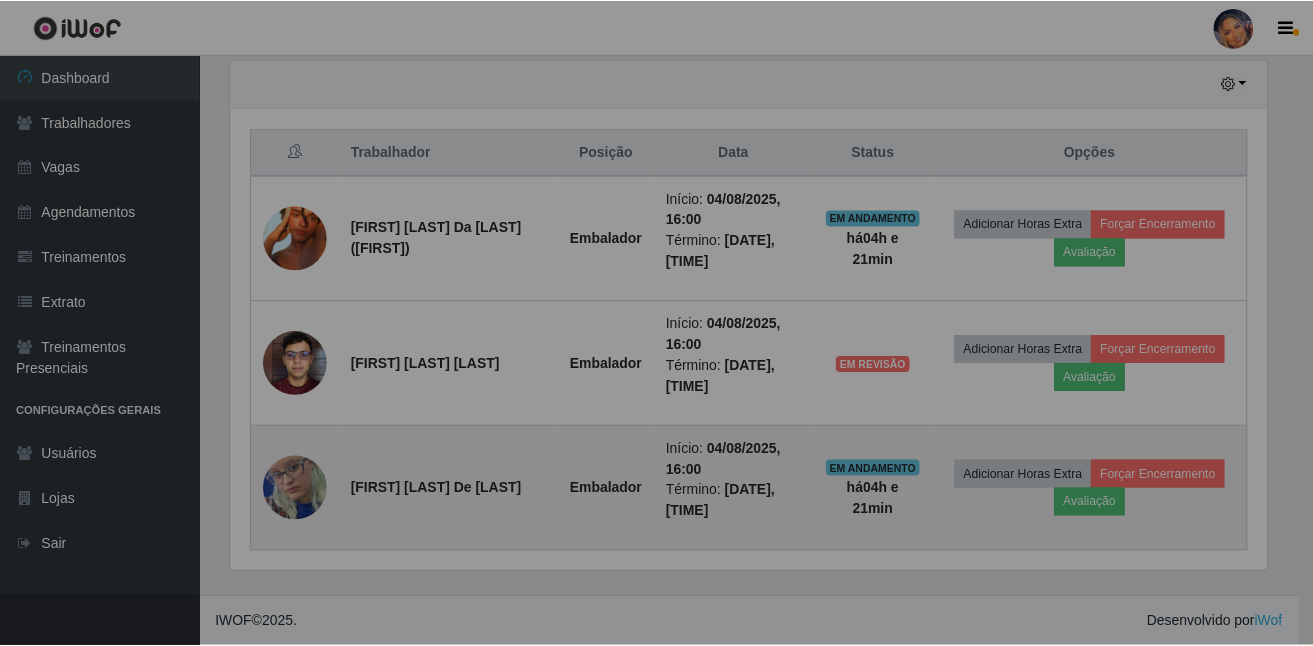 scroll, scrollTop: 999585, scrollLeft: 998949, axis: both 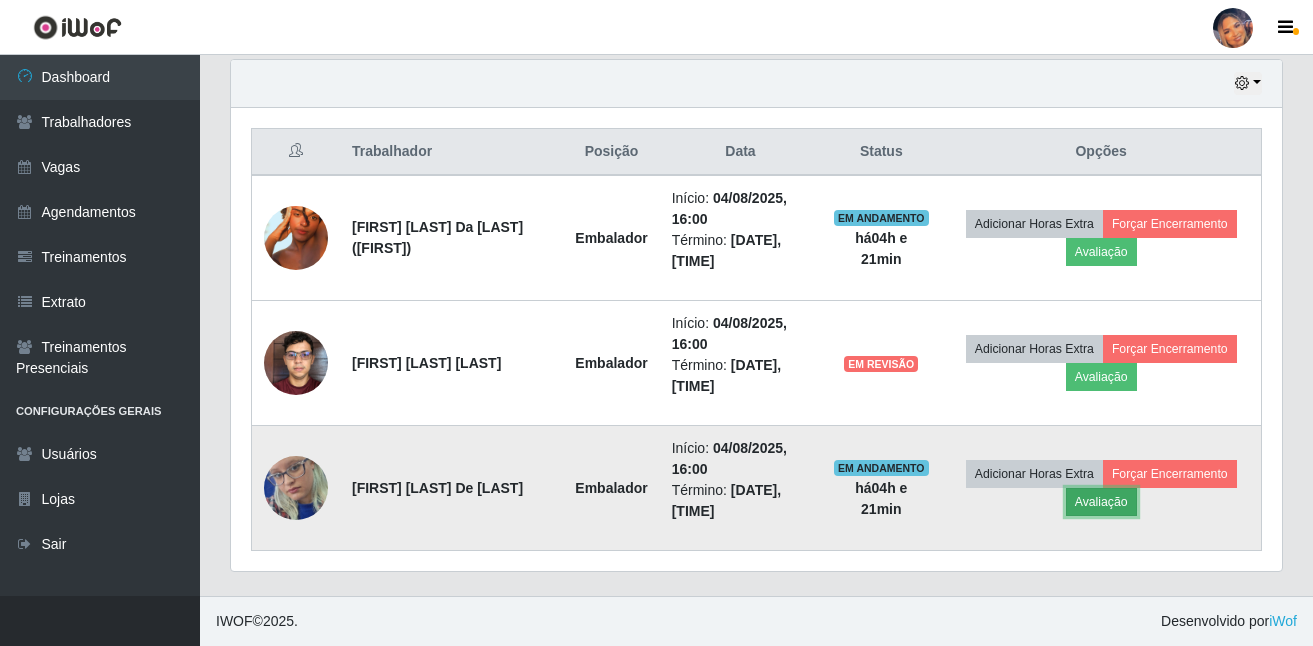 click on "Avaliação" at bounding box center (1101, 502) 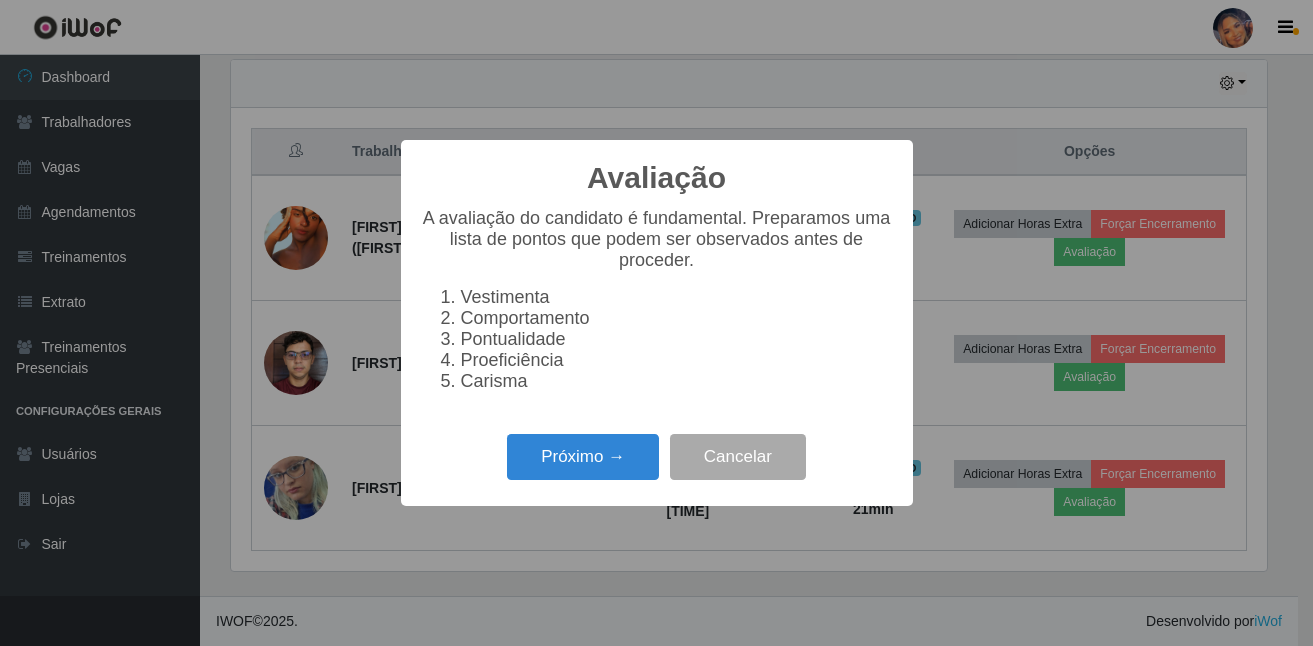 scroll, scrollTop: 999585, scrollLeft: 998959, axis: both 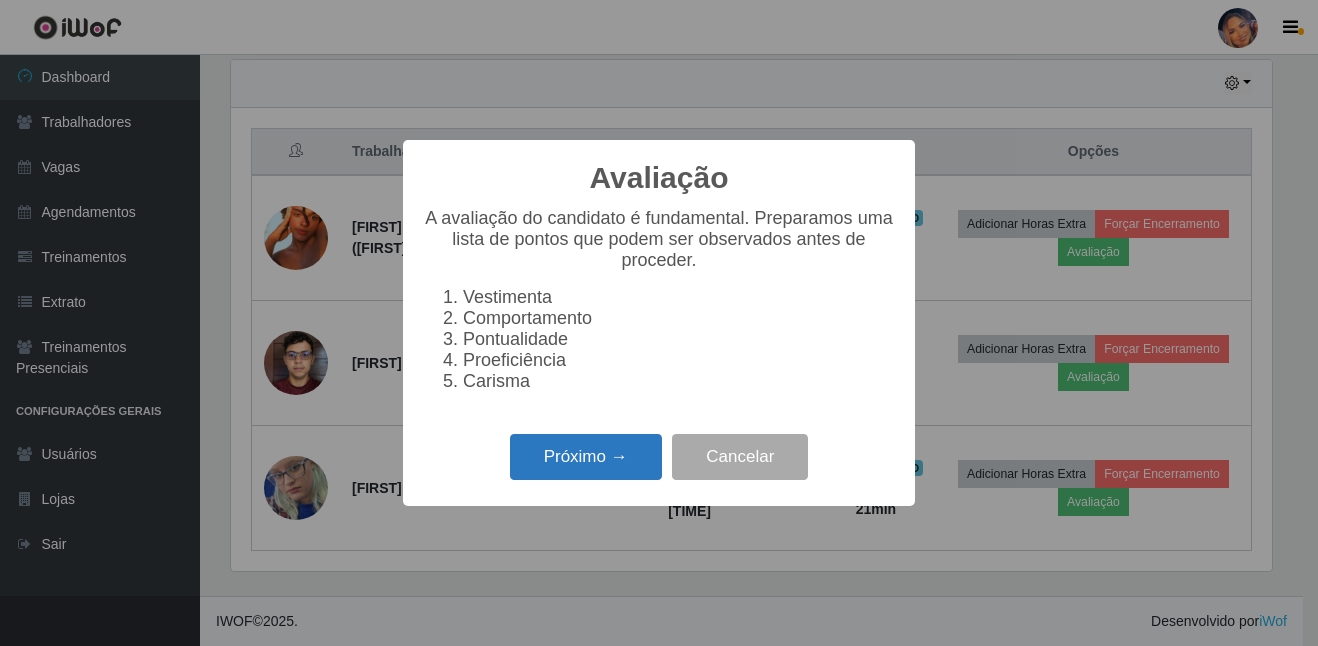 click on "Próximo →" at bounding box center [586, 457] 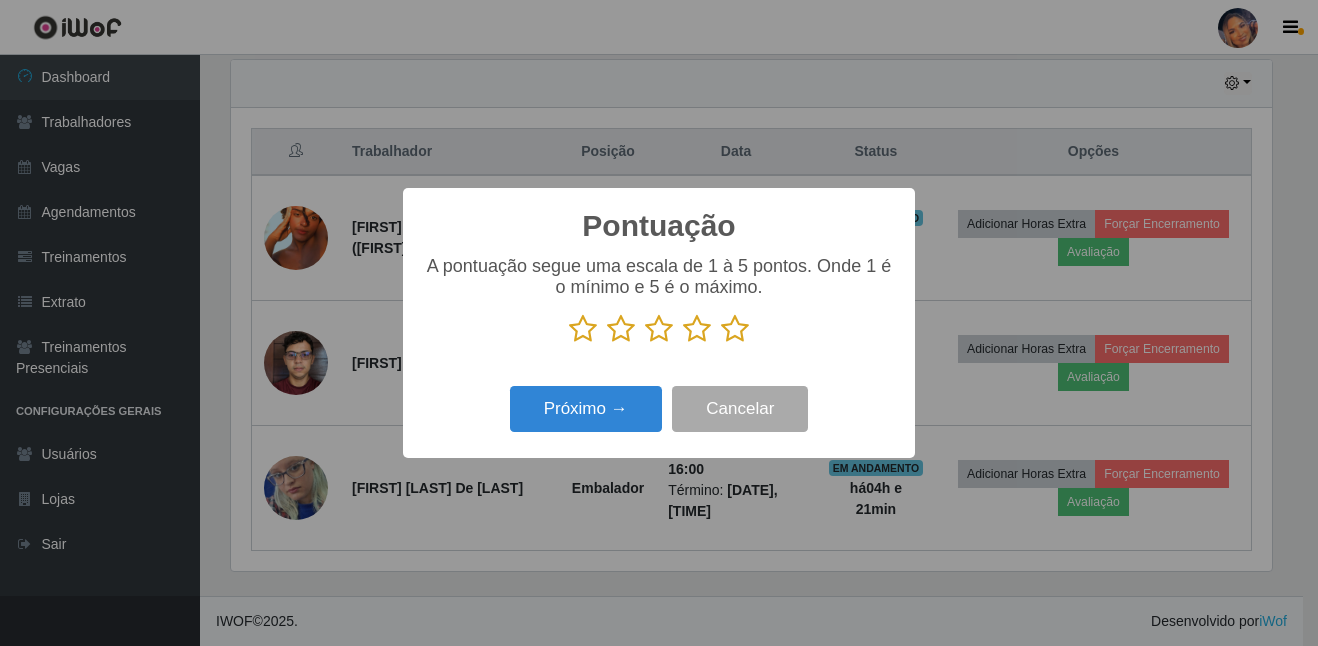 scroll, scrollTop: 999585, scrollLeft: 998959, axis: both 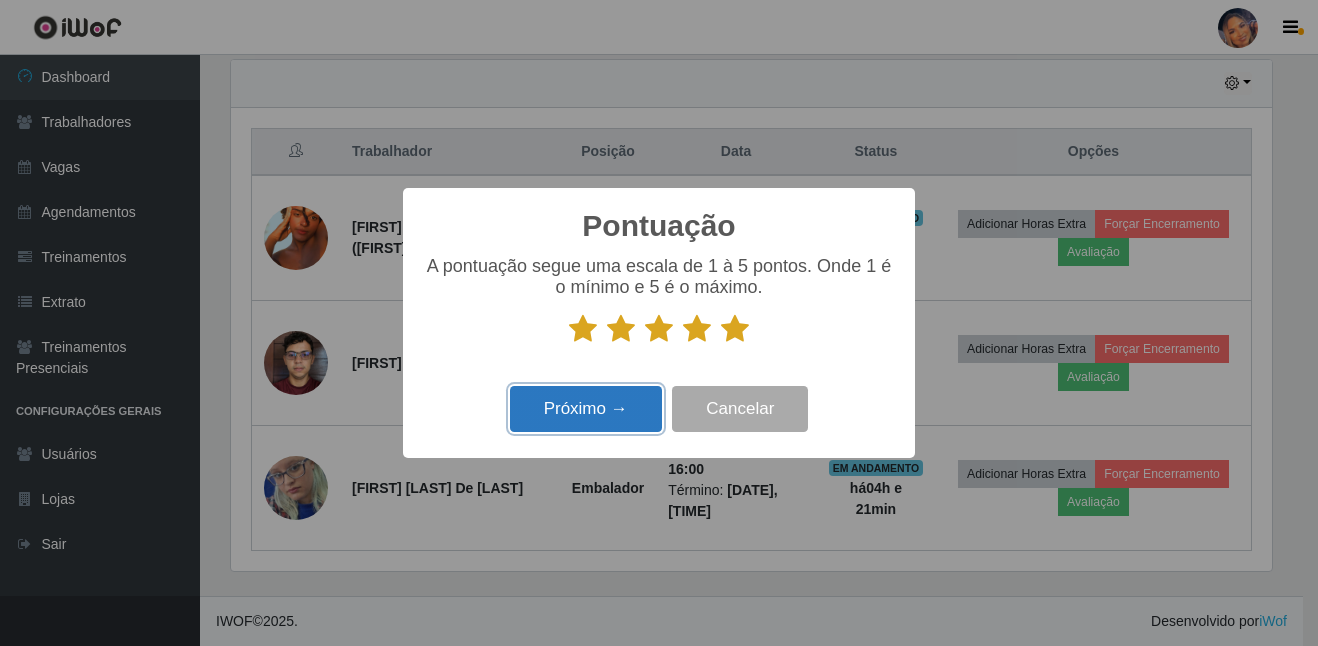 click on "Próximo →" at bounding box center (586, 409) 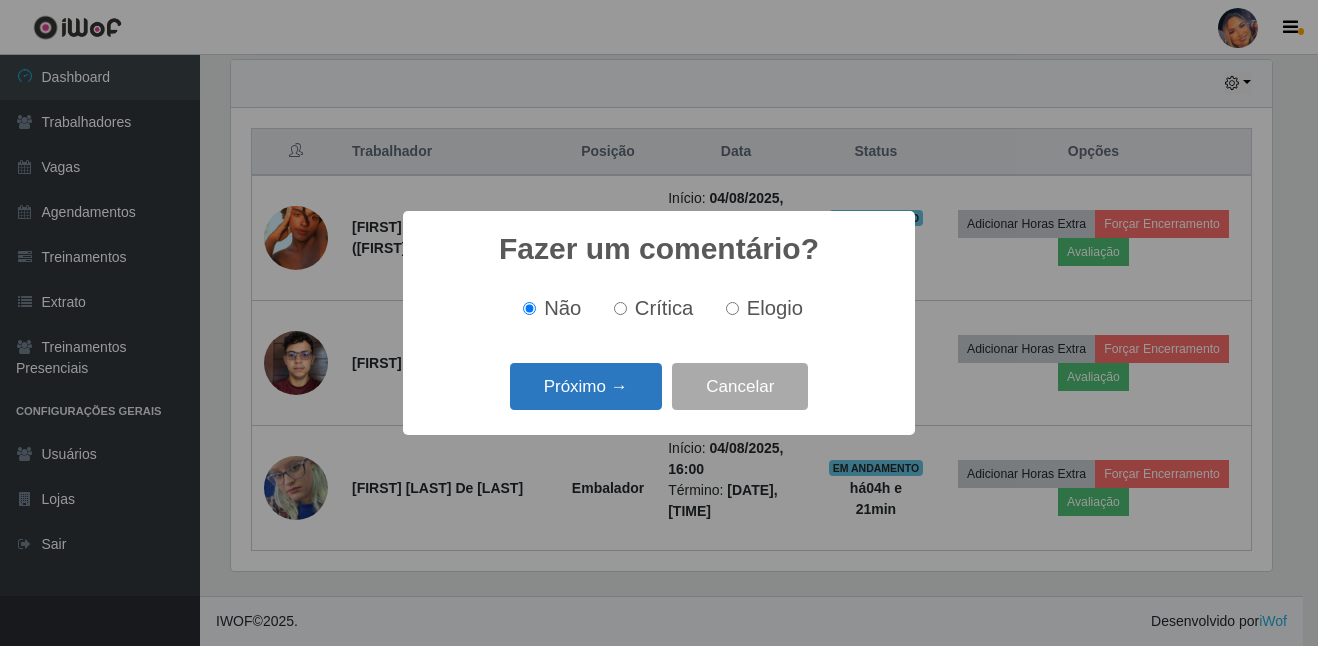 click on "Próximo →" at bounding box center [586, 386] 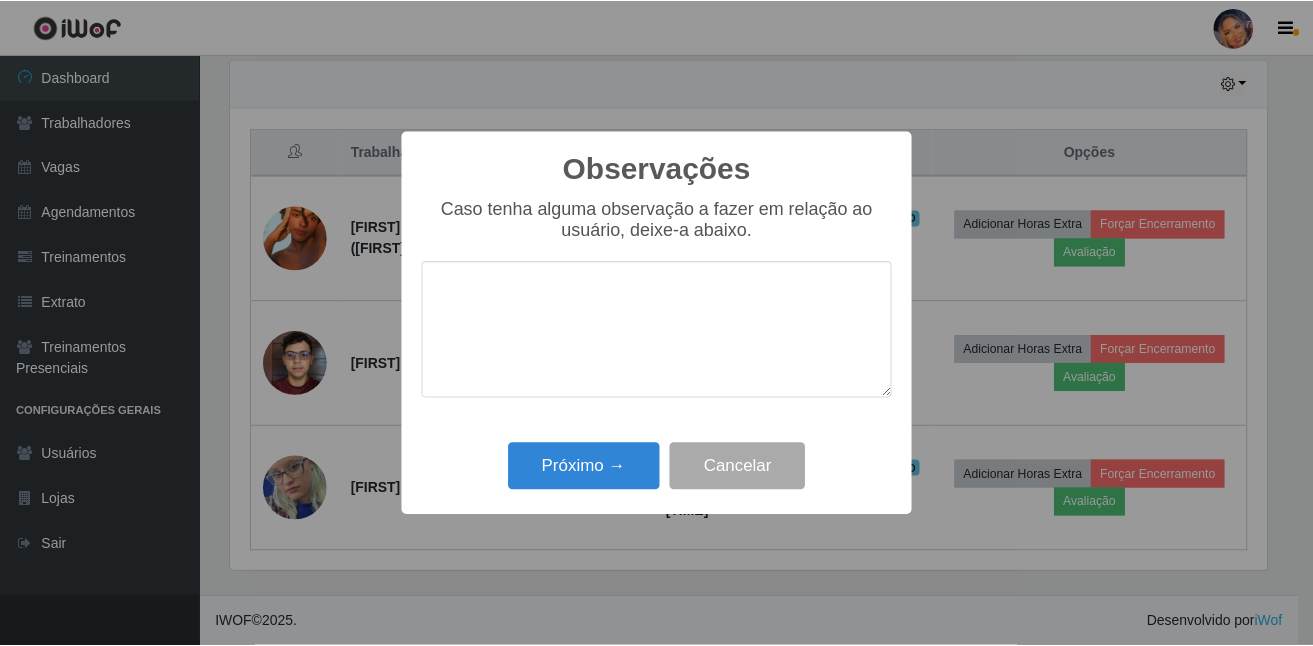 scroll, scrollTop: 999585, scrollLeft: 998959, axis: both 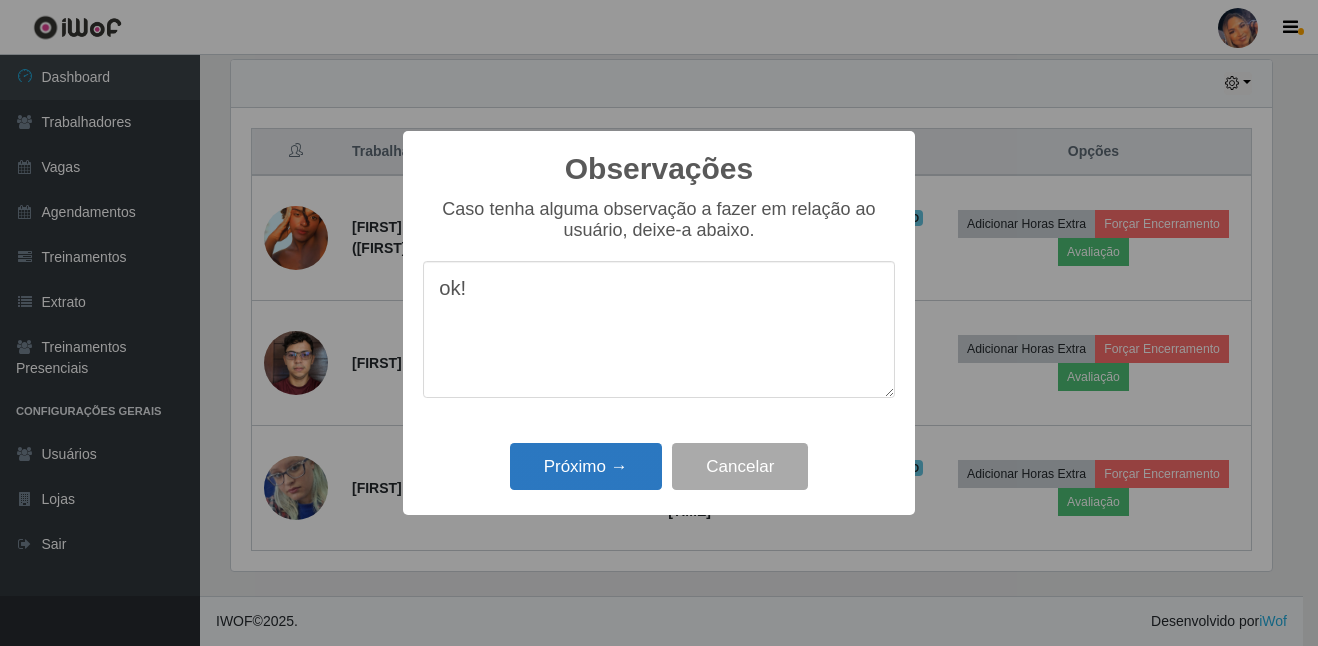 type on "ok!" 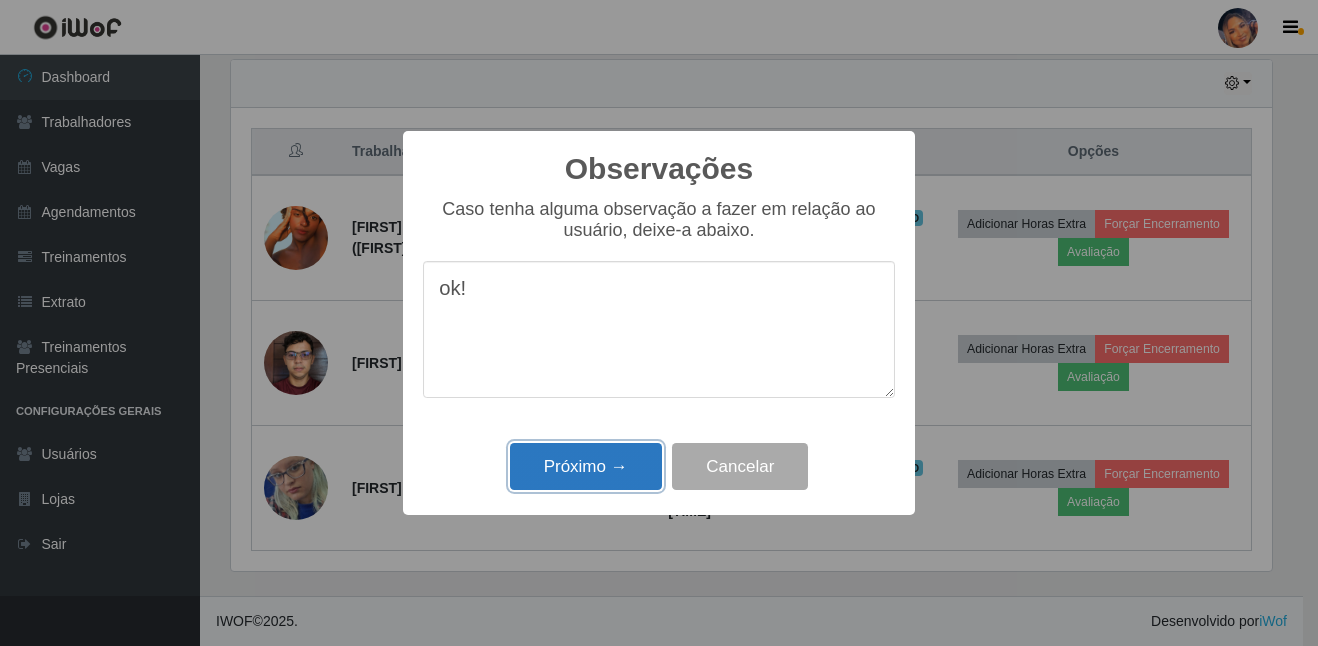 click on "Próximo →" at bounding box center (586, 466) 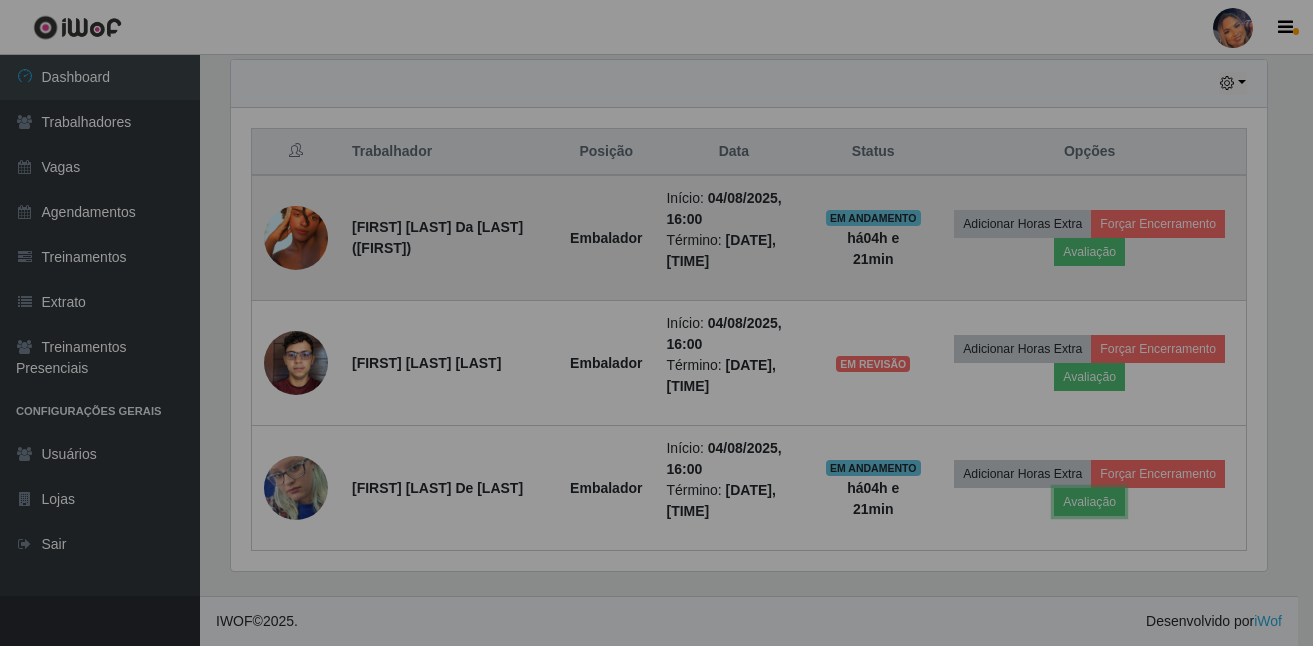 scroll, scrollTop: 999585, scrollLeft: 998949, axis: both 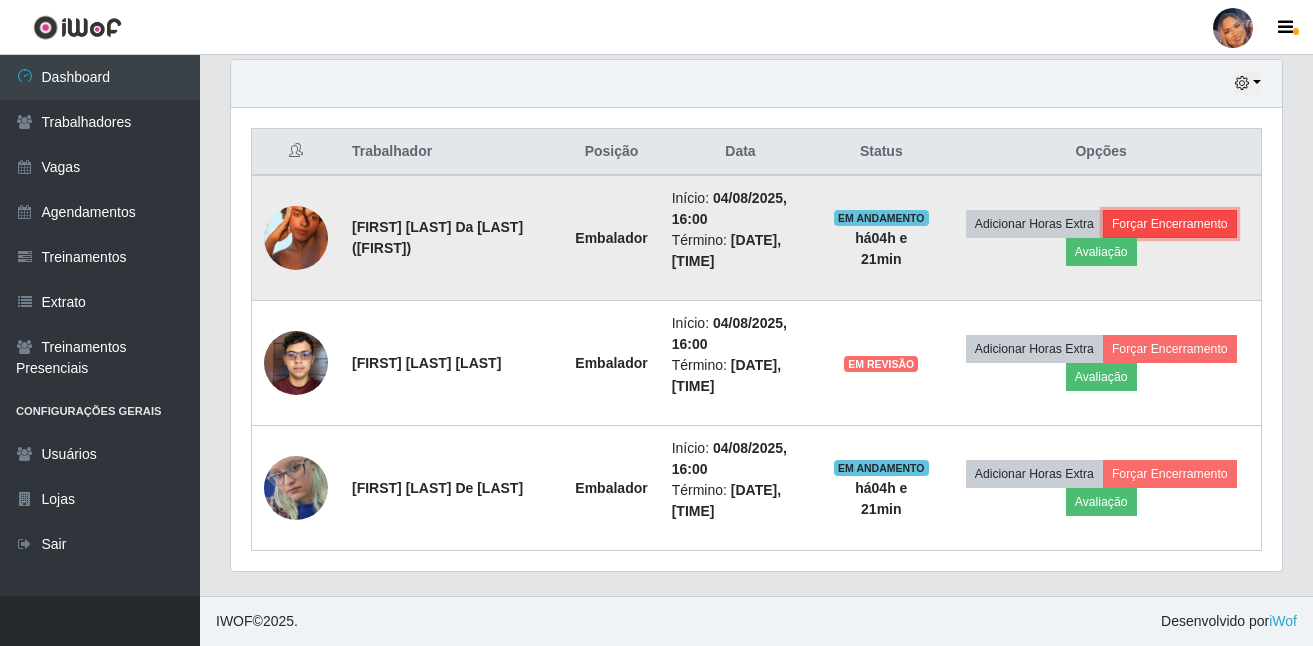 click on "Forçar Encerramento" at bounding box center (1170, 224) 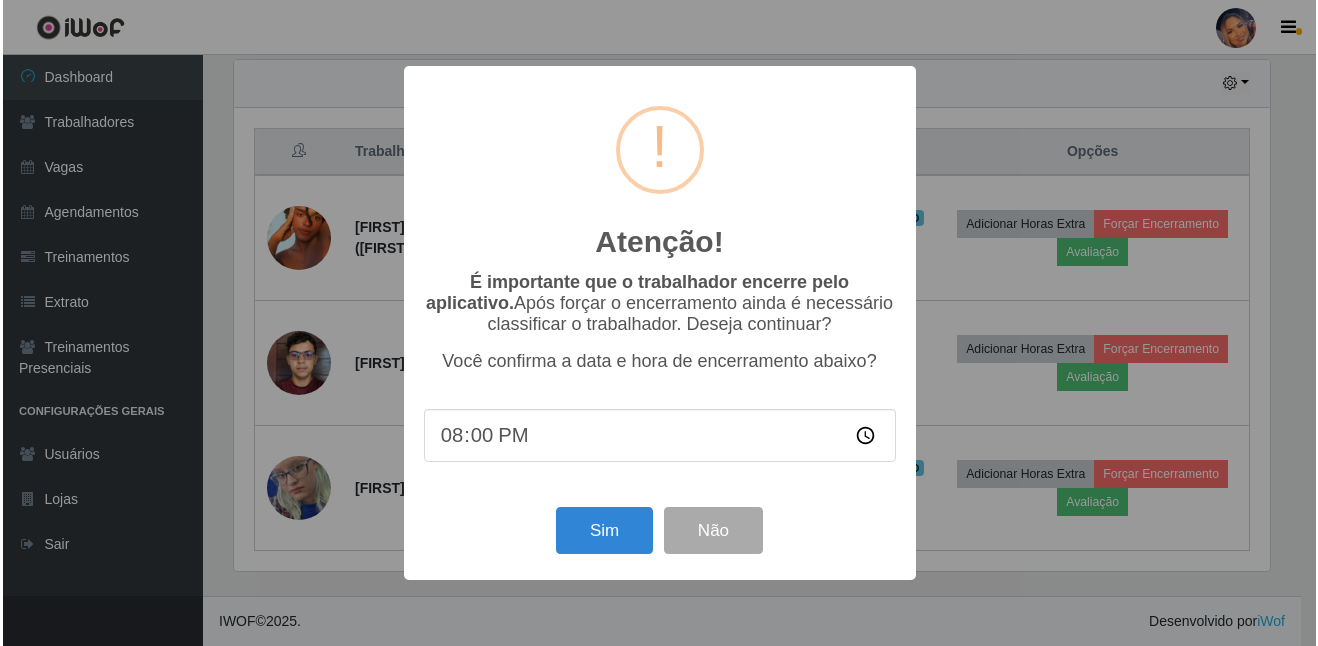 scroll, scrollTop: 999585, scrollLeft: 998959, axis: both 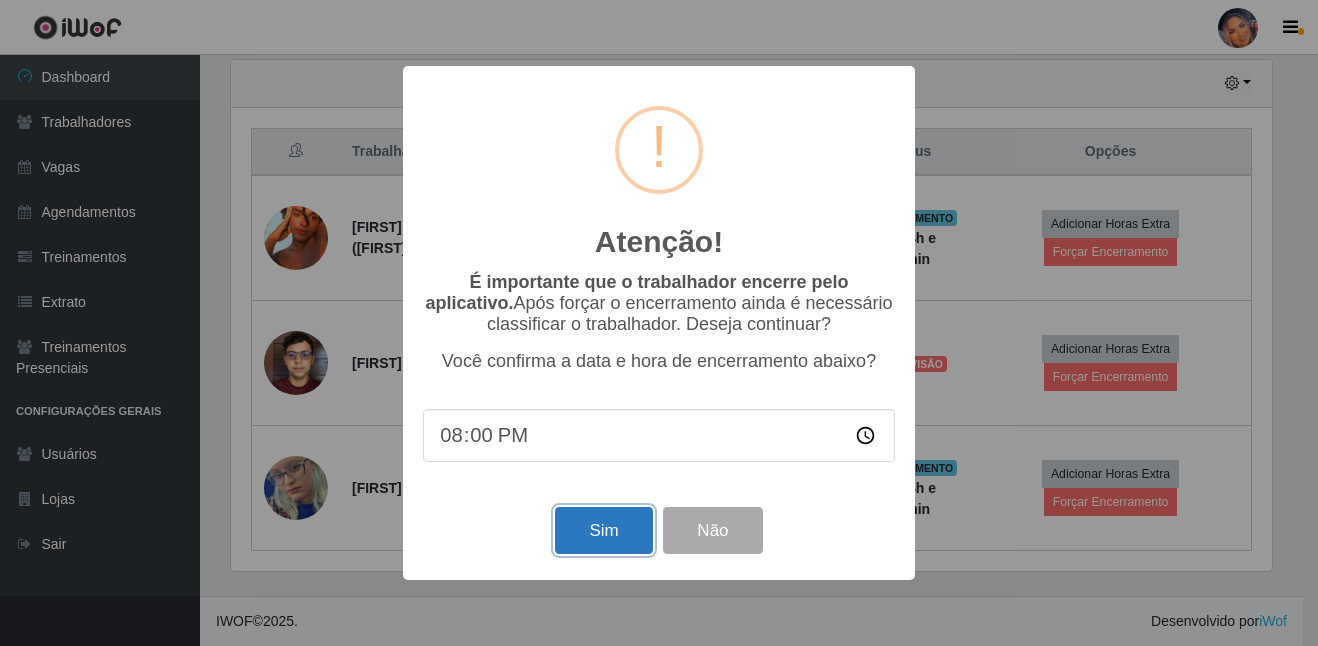 click on "Sim" at bounding box center (603, 530) 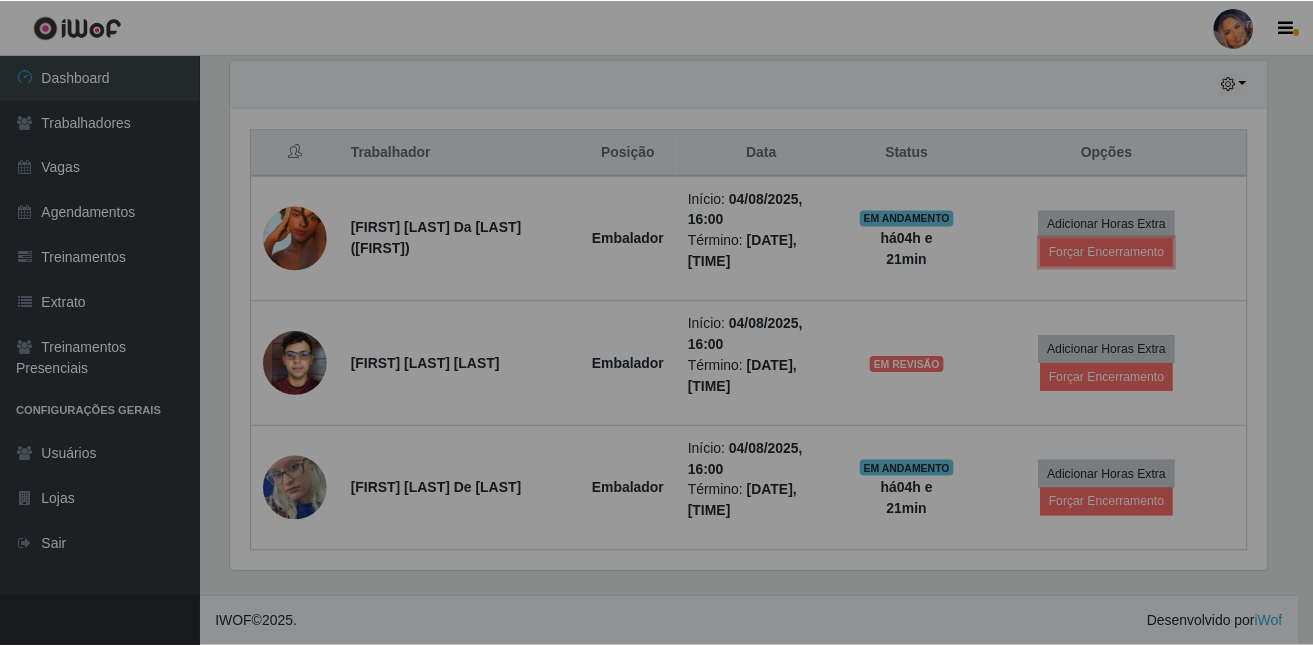 scroll, scrollTop: 638, scrollLeft: 0, axis: vertical 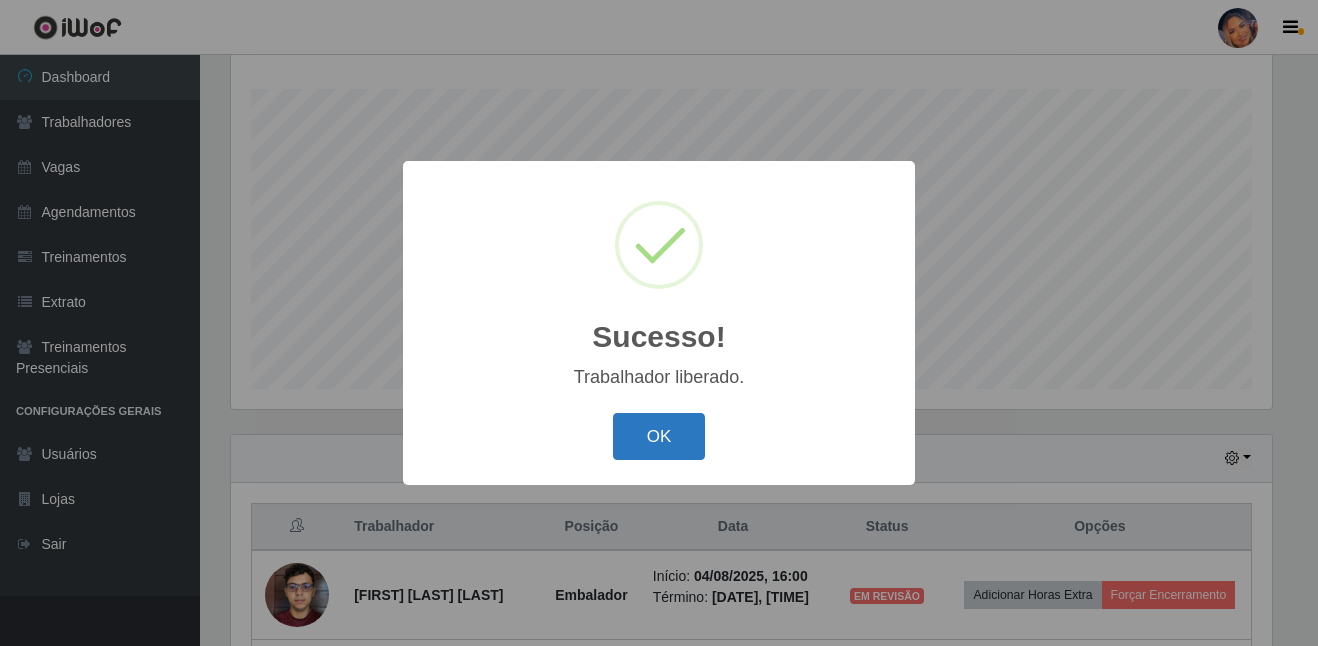 click on "OK" at bounding box center [659, 436] 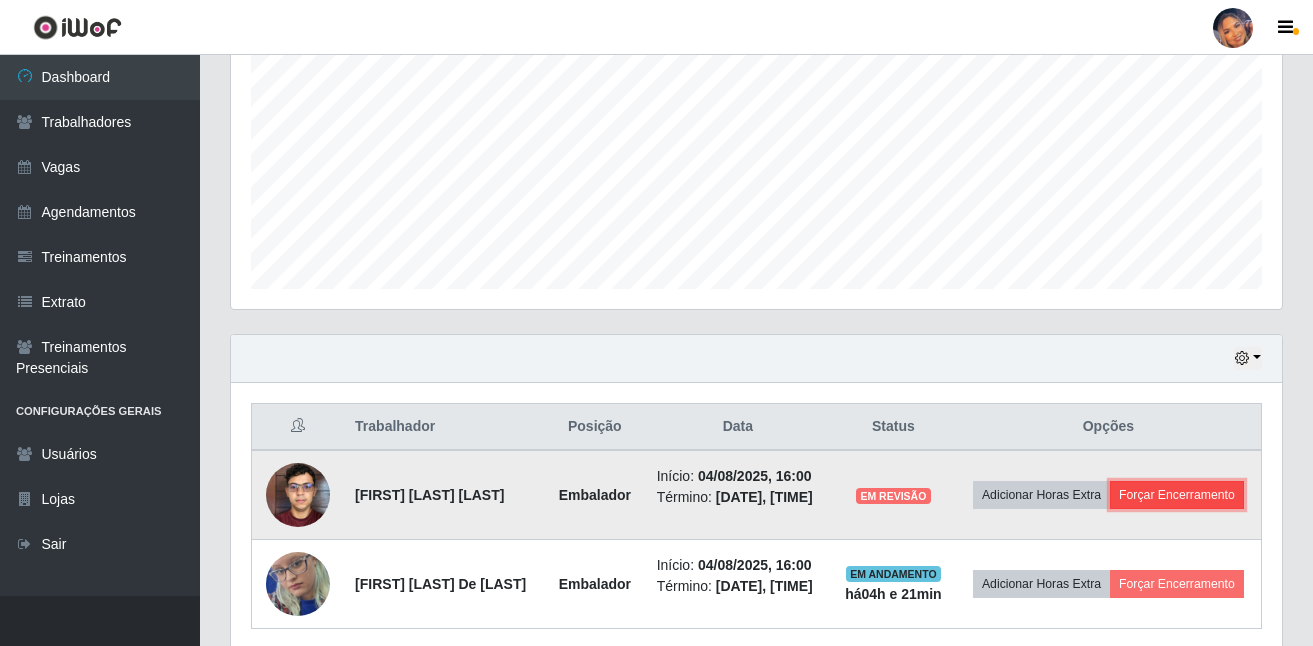 click on "Forçar Encerramento" at bounding box center (1177, 495) 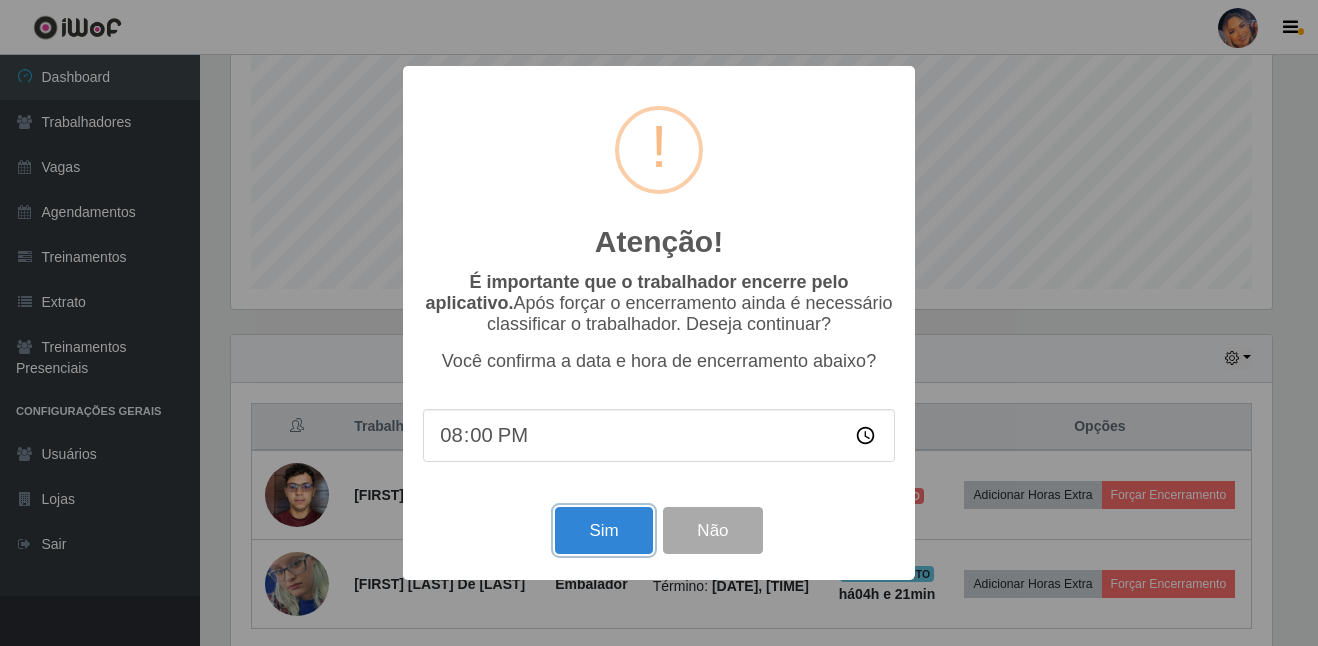 drag, startPoint x: 619, startPoint y: 522, endPoint x: 652, endPoint y: 503, distance: 38.078865 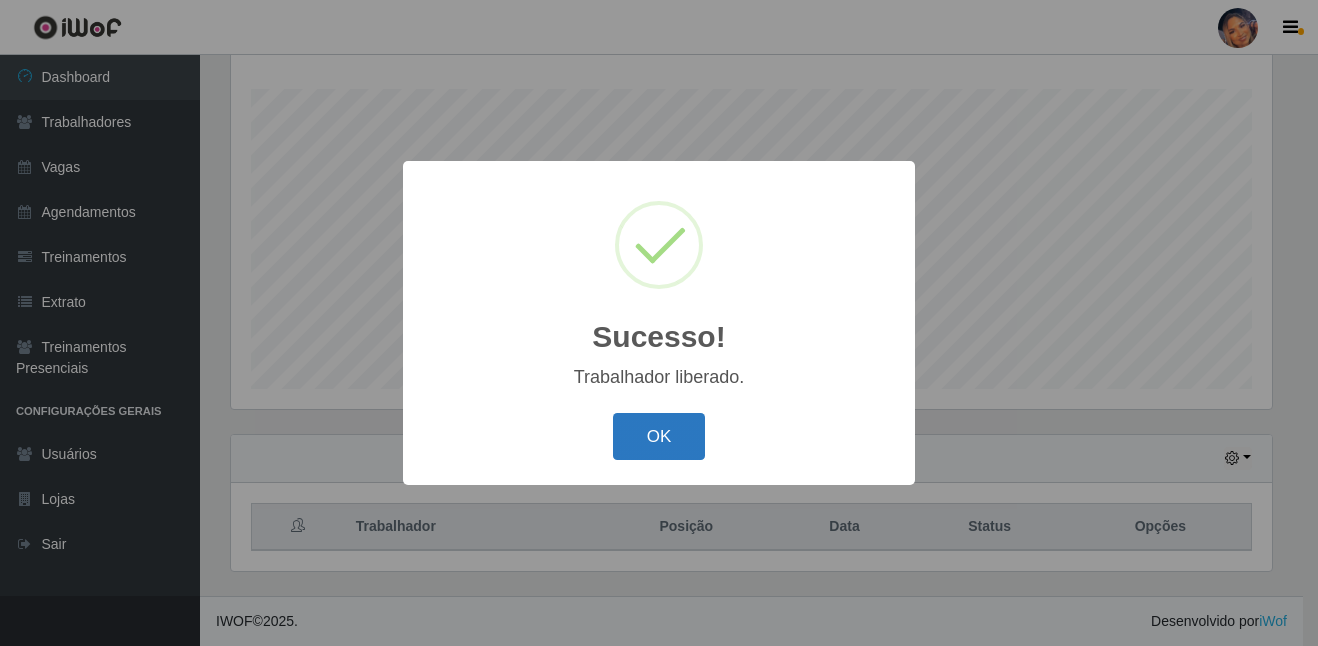 click on "OK" at bounding box center [659, 436] 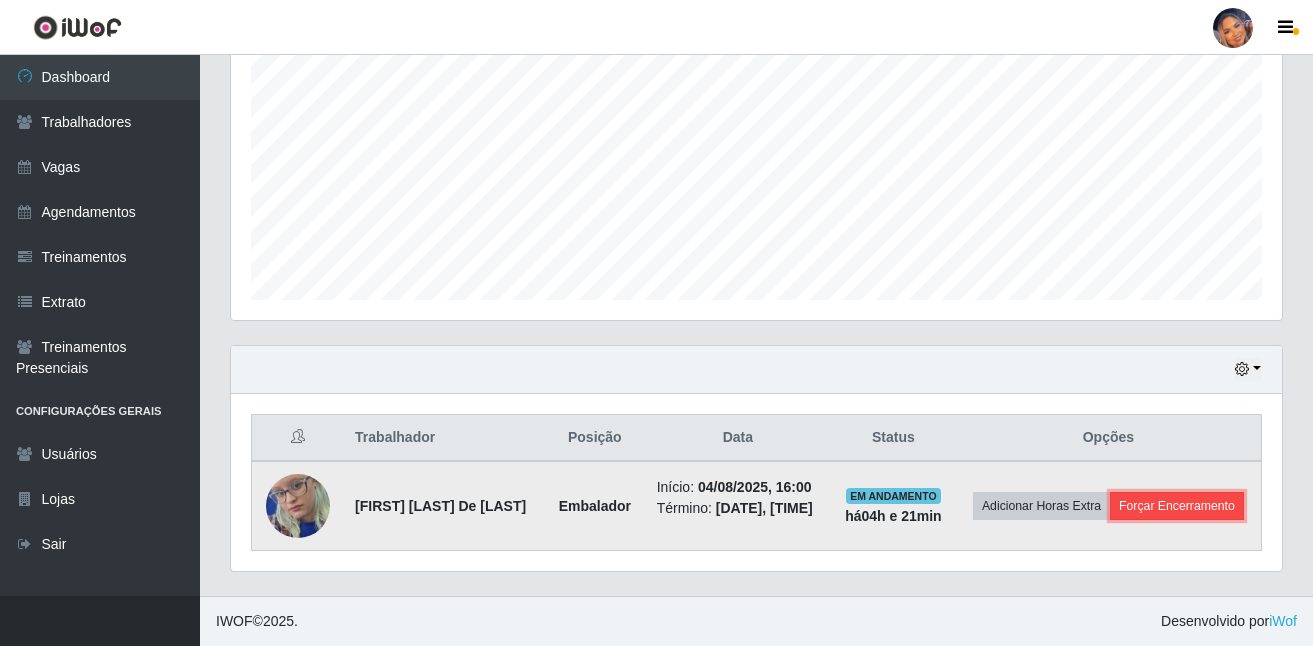 click on "Forçar Encerramento" at bounding box center (1177, 506) 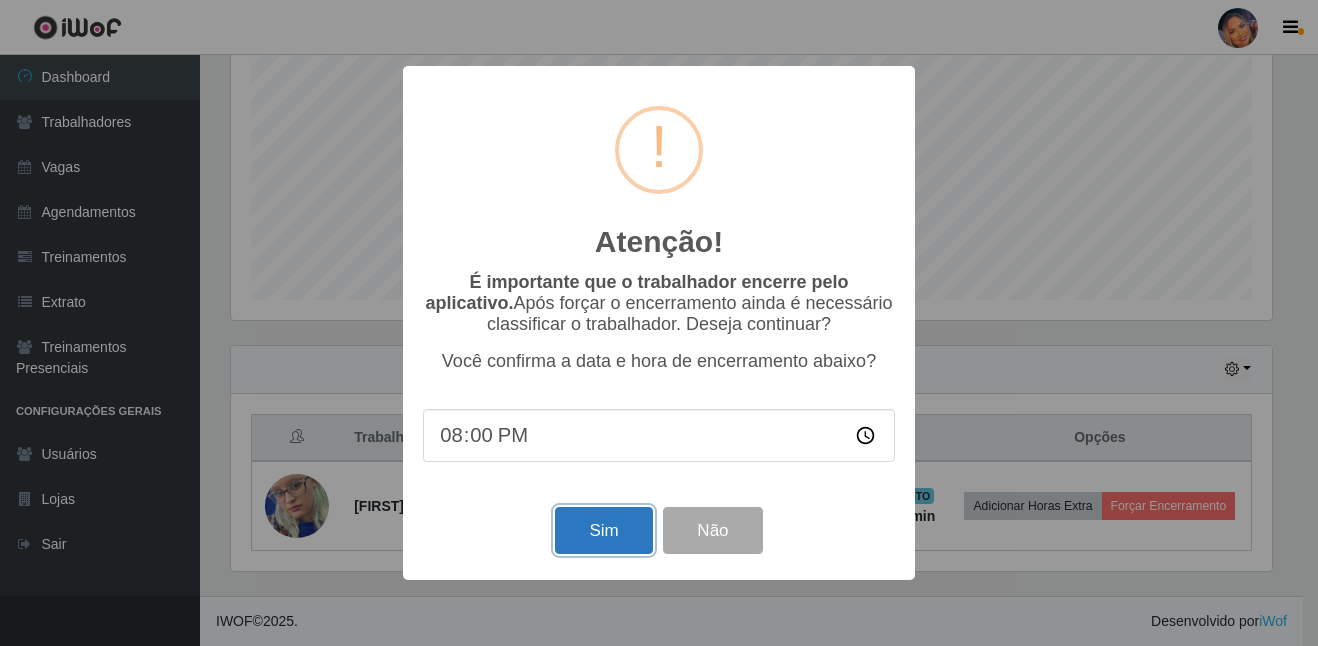click on "Sim" at bounding box center [603, 530] 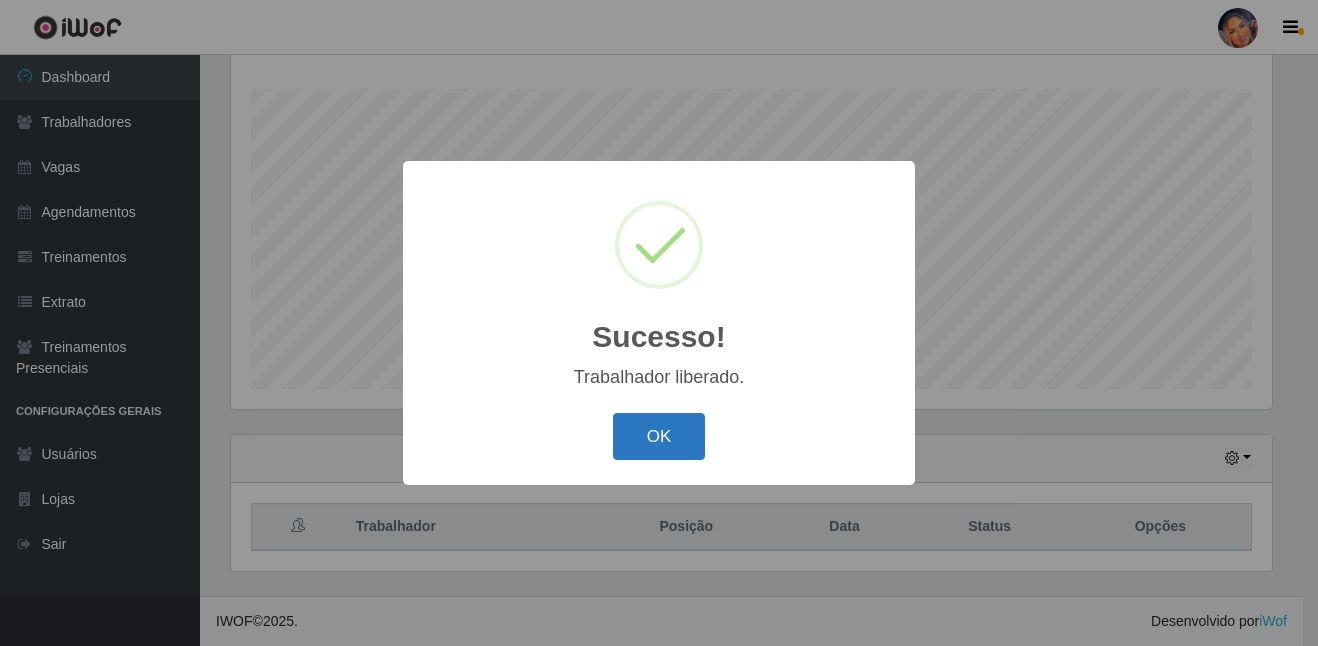 click on "OK" at bounding box center (659, 436) 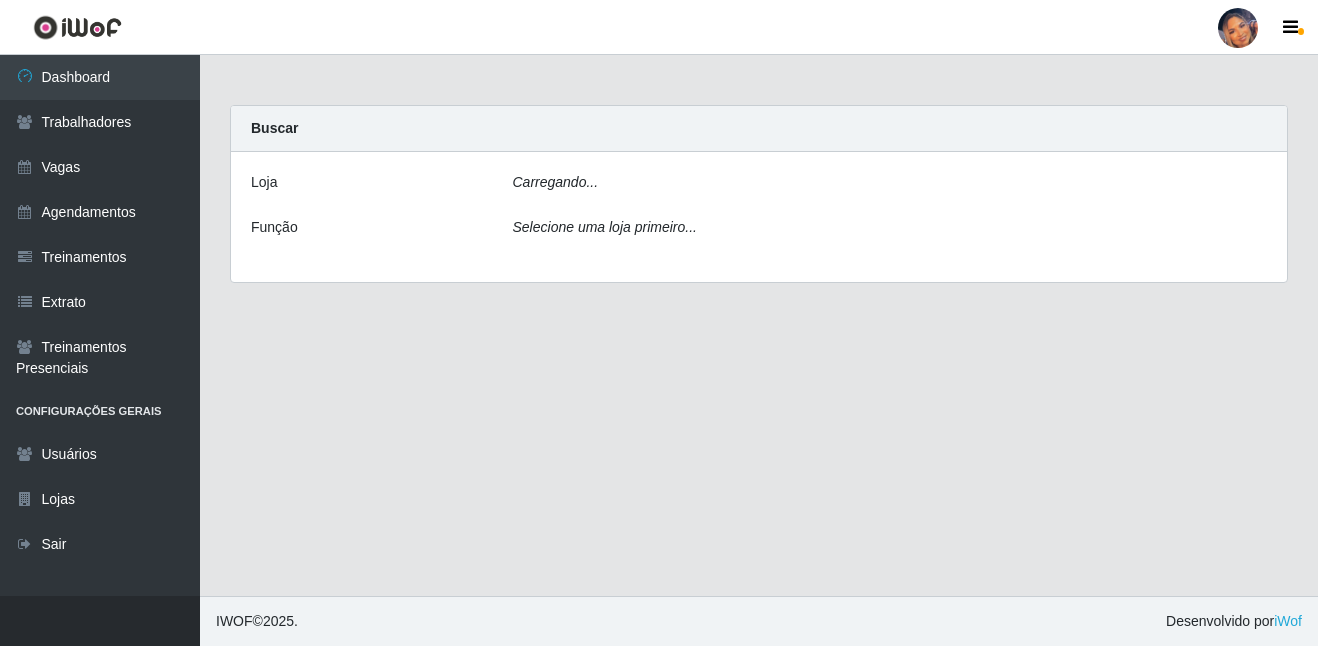scroll, scrollTop: 0, scrollLeft: 0, axis: both 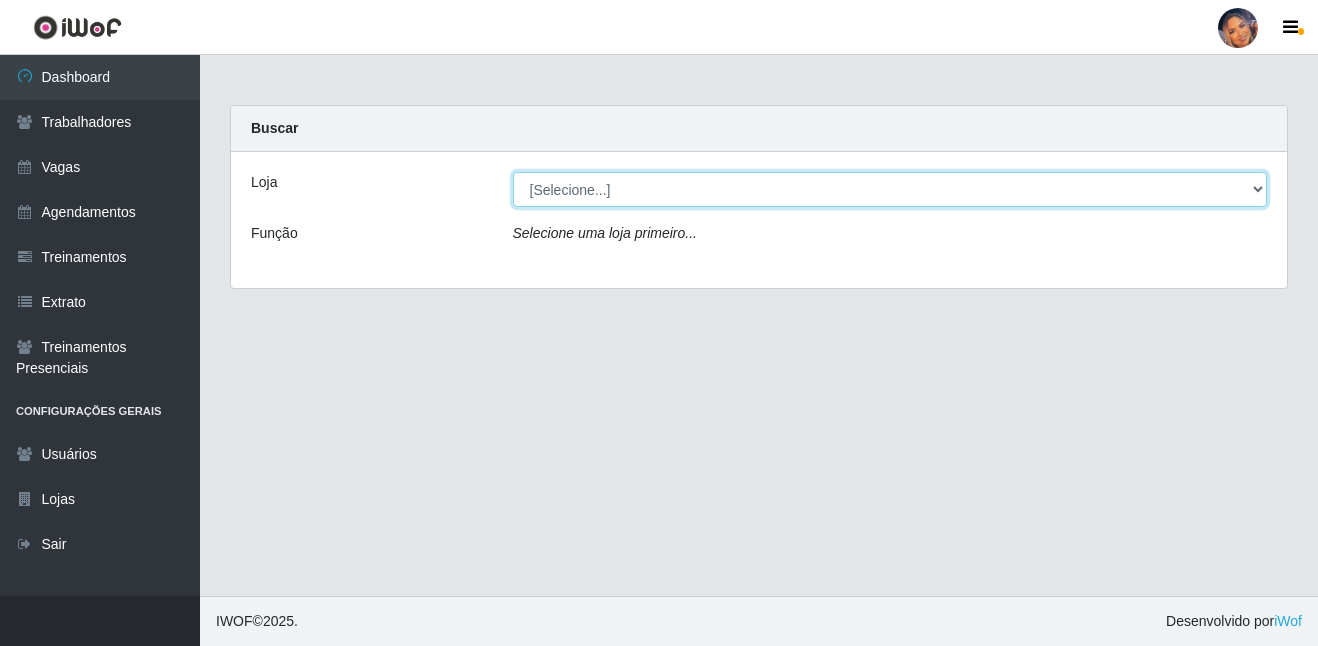 click on "[Selecione...] Supermercado Preço Bom" at bounding box center [890, 189] 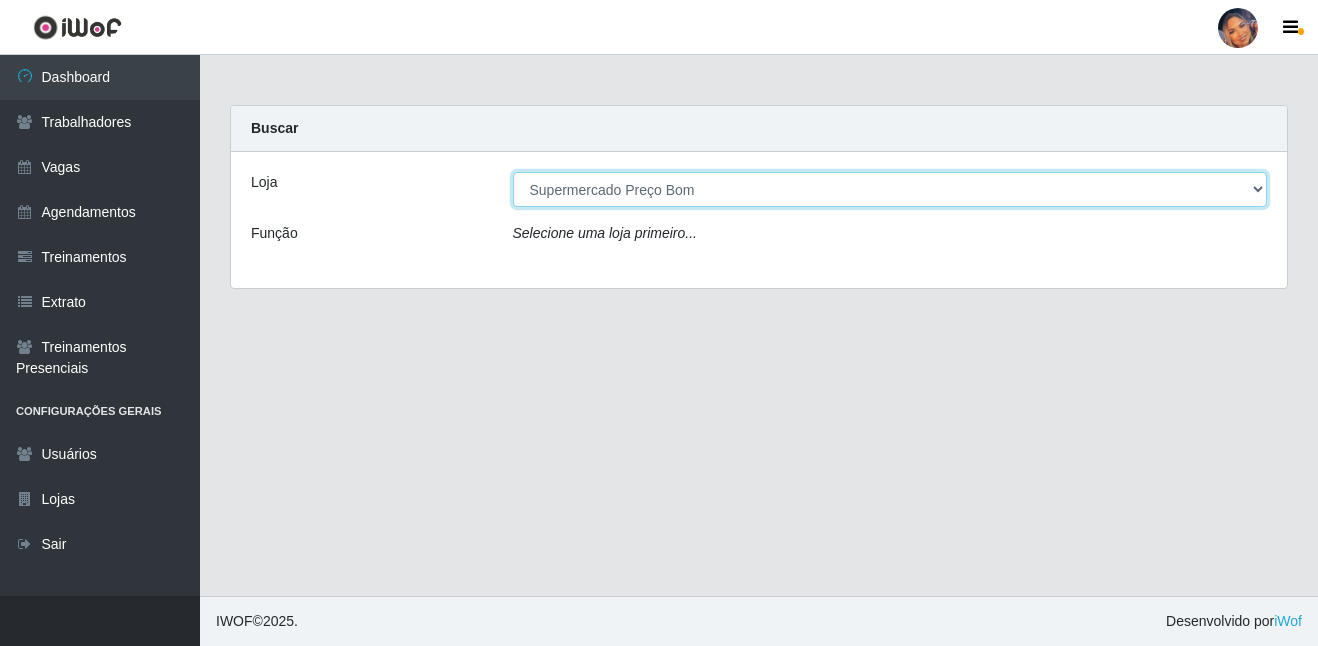 click on "[Selecione...] Supermercado Preço Bom" at bounding box center [890, 189] 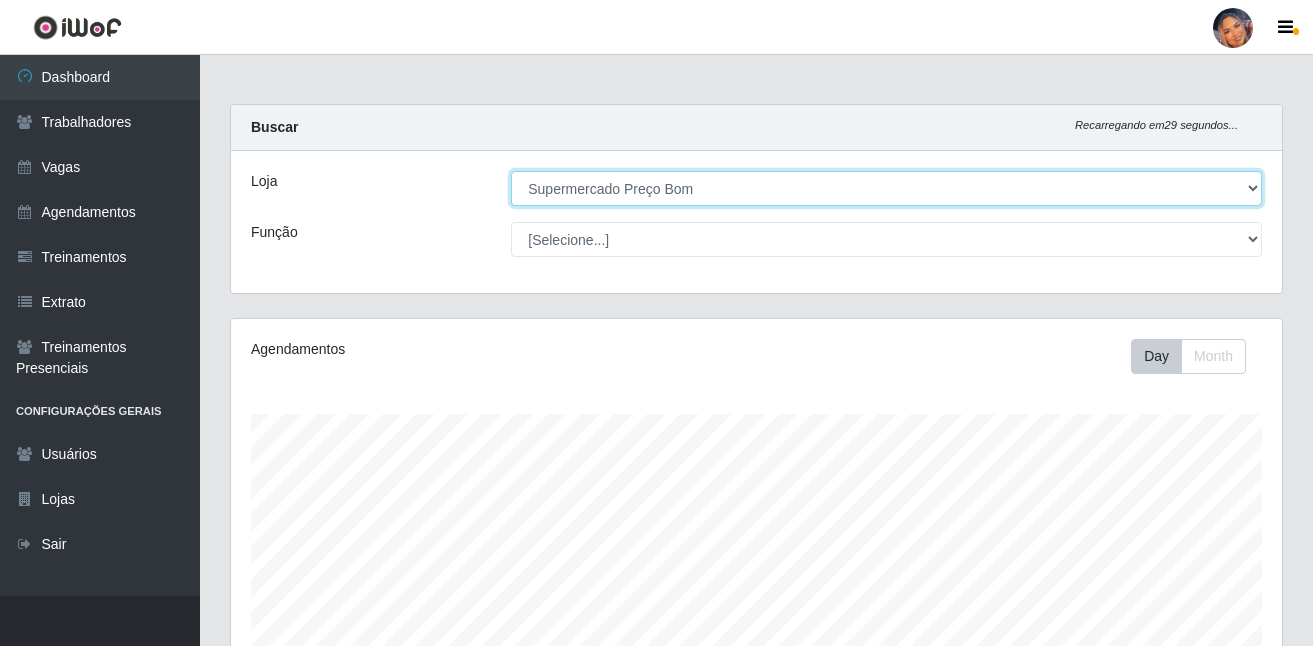 scroll, scrollTop: 172, scrollLeft: 0, axis: vertical 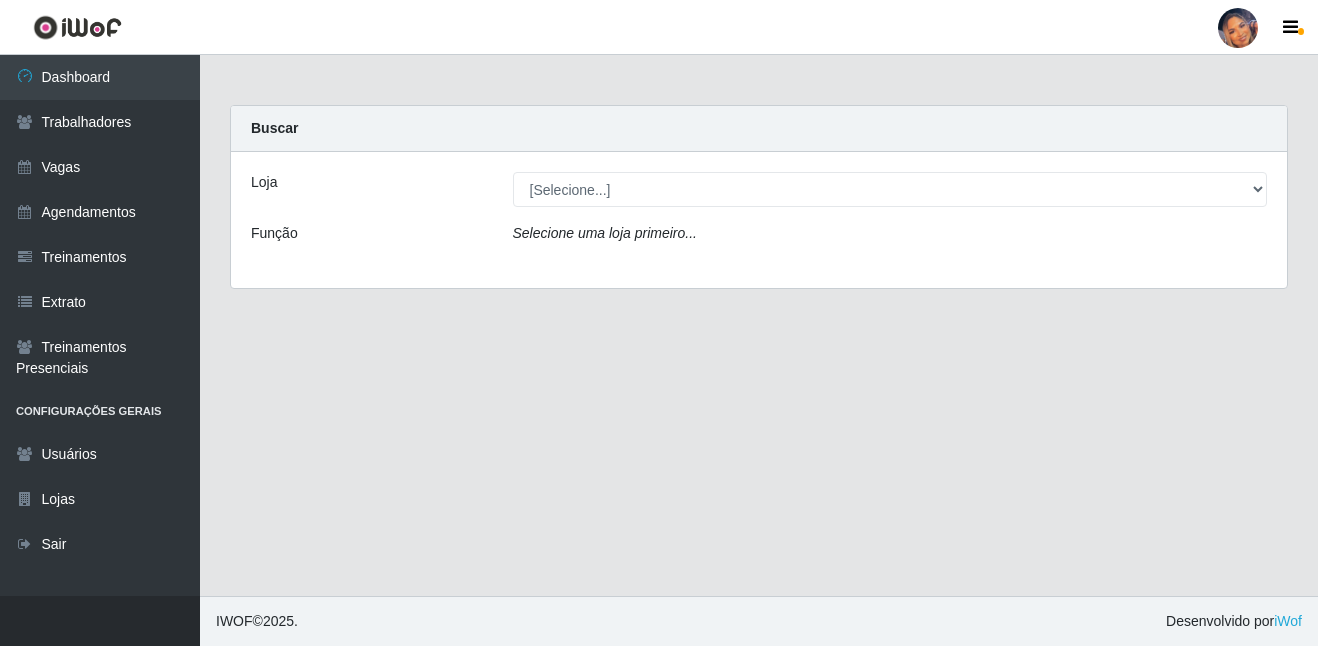 select on "169" 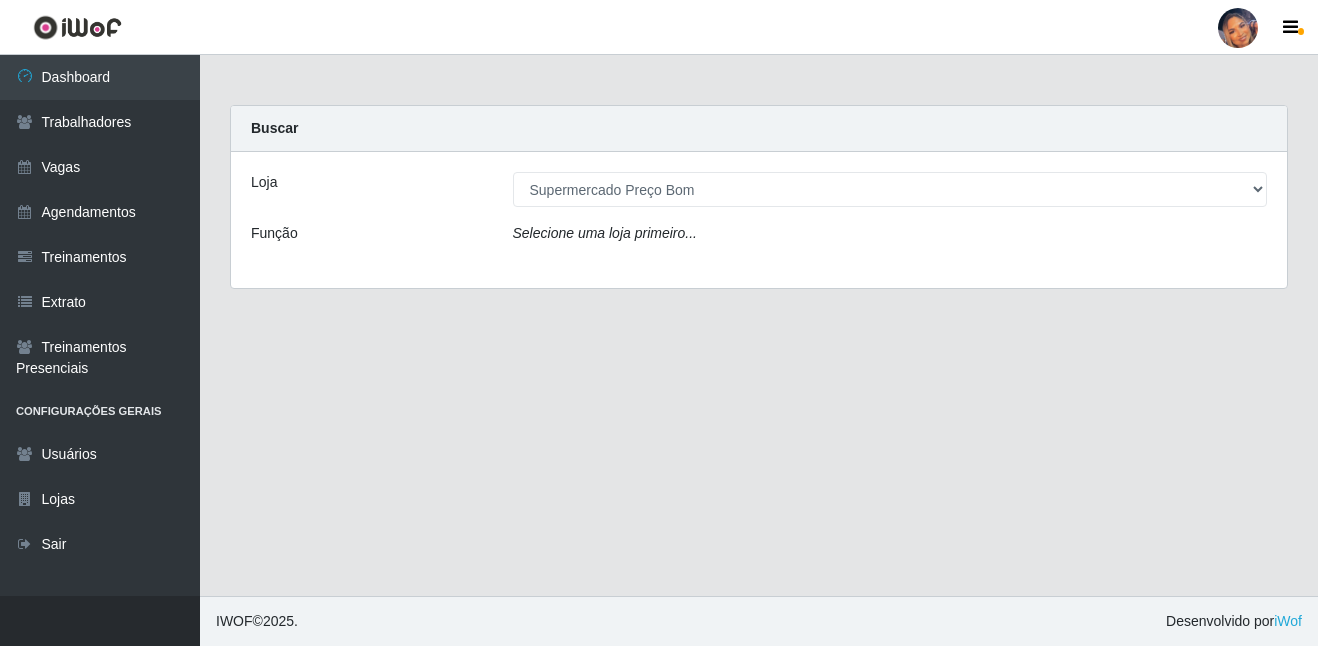 click on "[Selecione...] Supermercado Preço Bom" at bounding box center (890, 189) 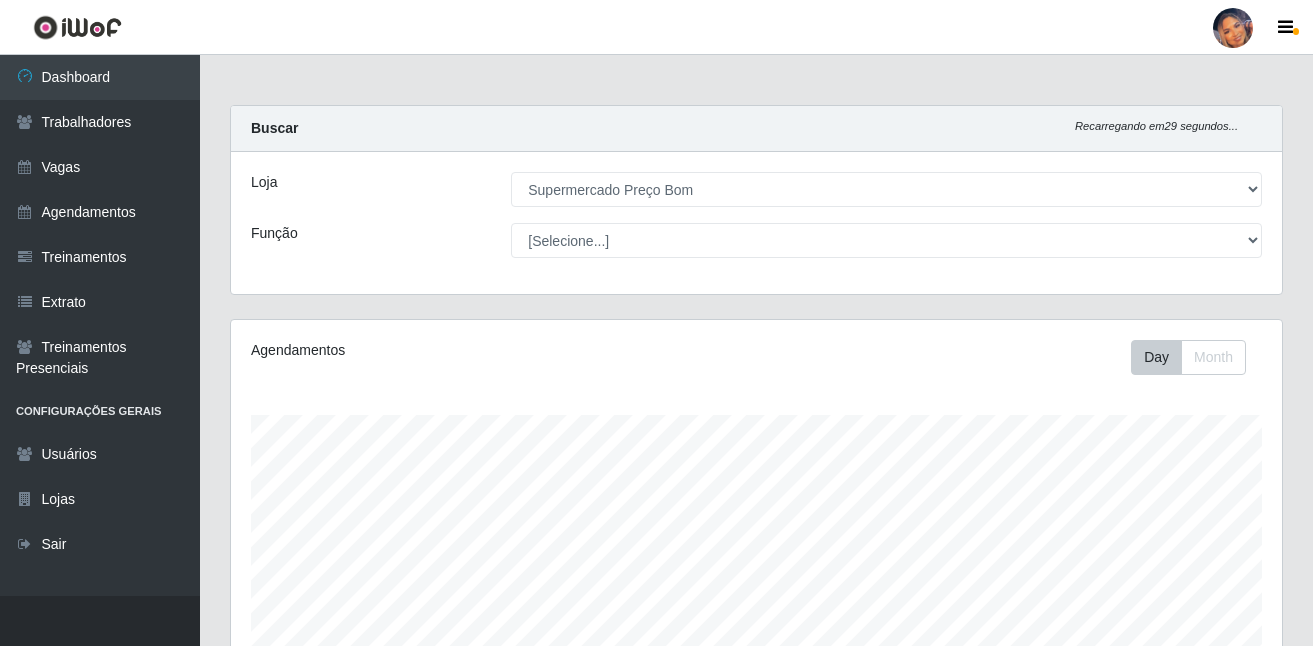 scroll, scrollTop: 999585, scrollLeft: 998949, axis: both 